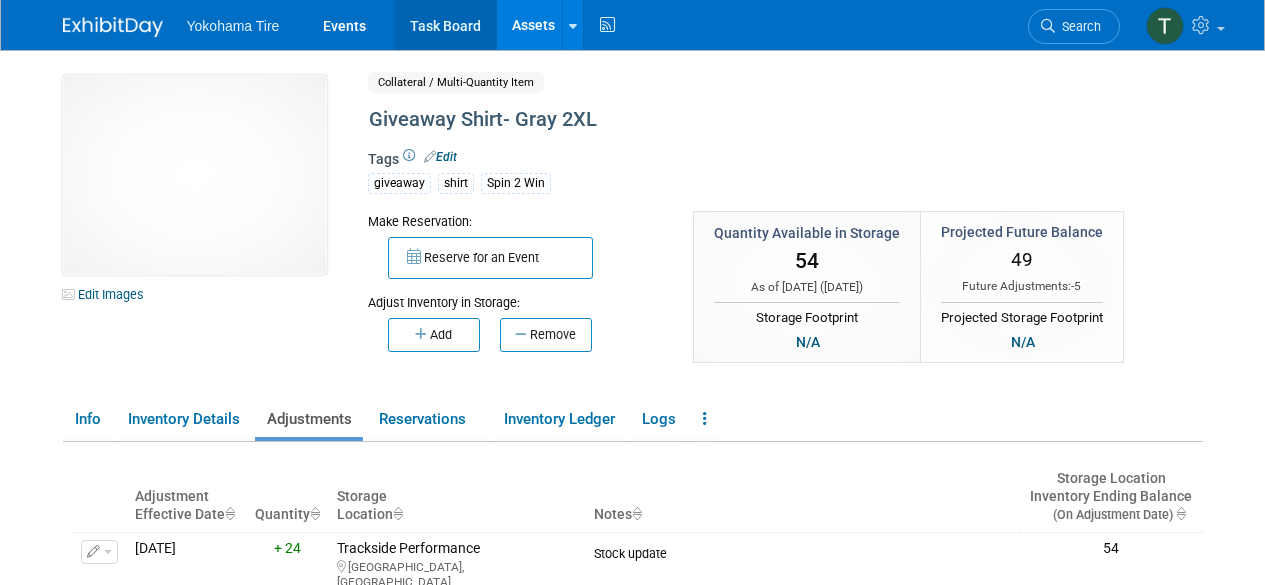 scroll, scrollTop: 0, scrollLeft: 0, axis: both 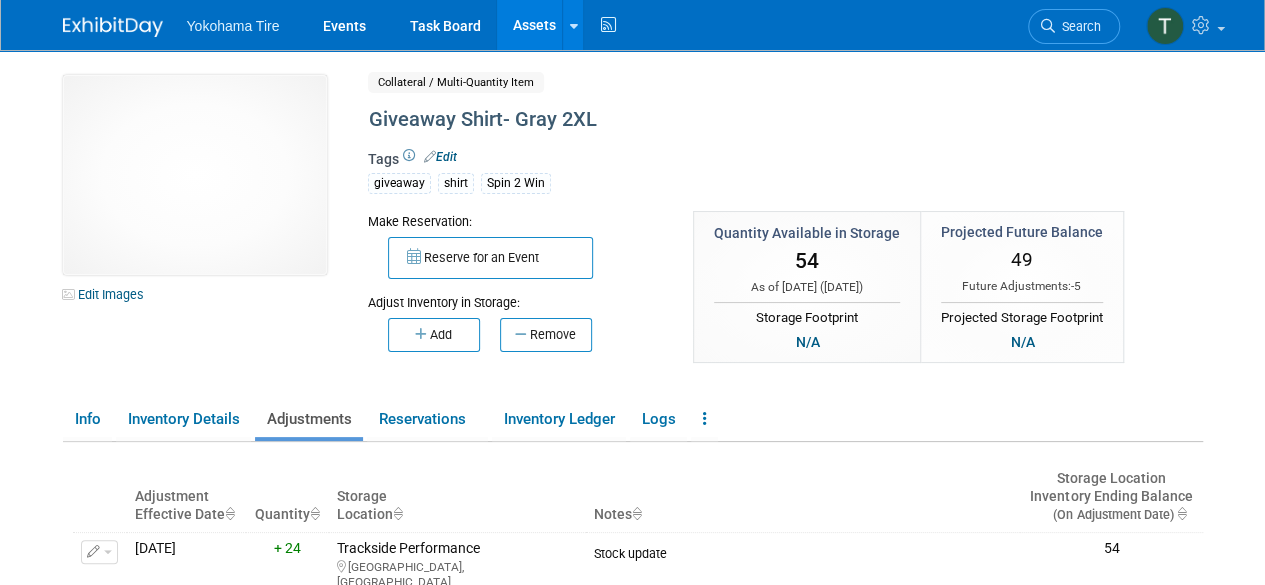 click on "Assets" at bounding box center (533, 25) 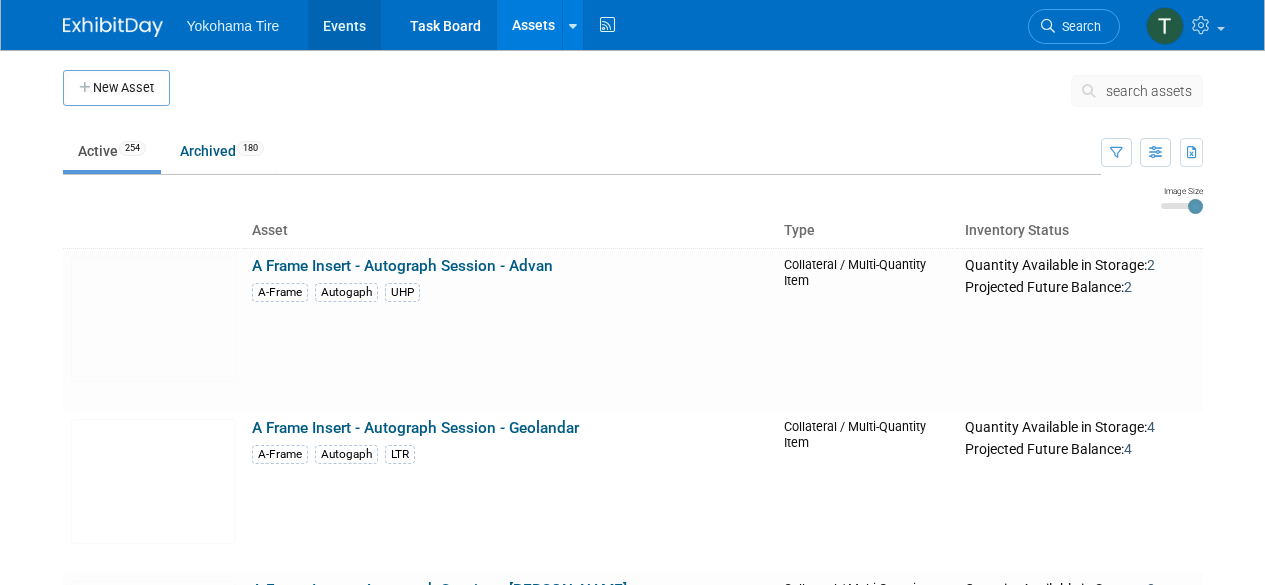 scroll, scrollTop: 0, scrollLeft: 0, axis: both 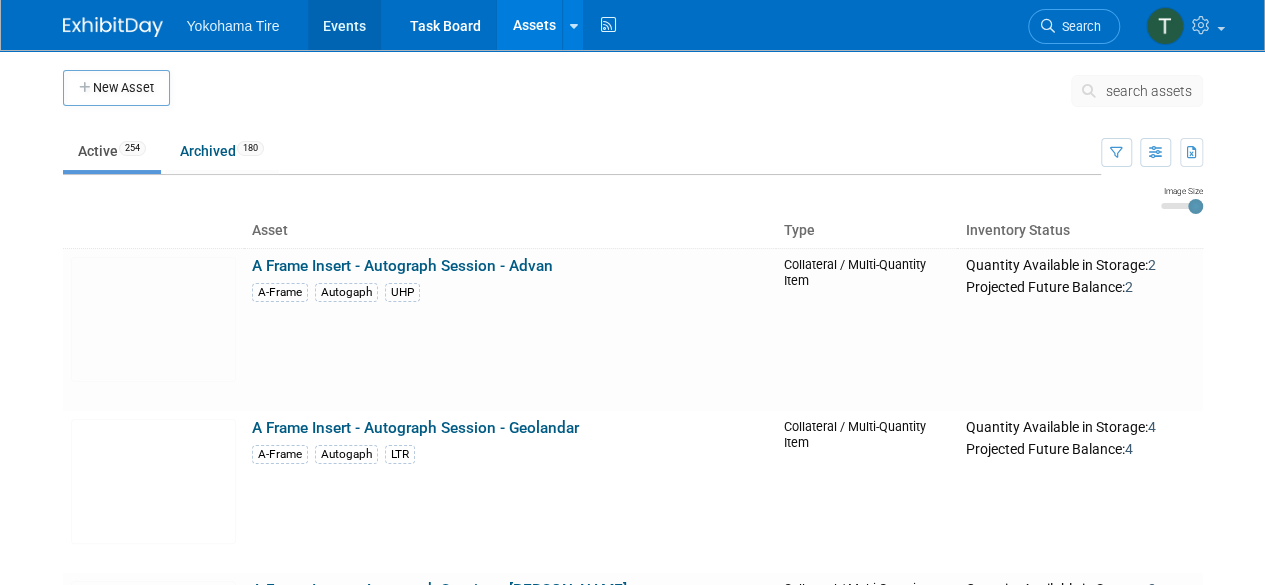 click on "Events" at bounding box center [344, 25] 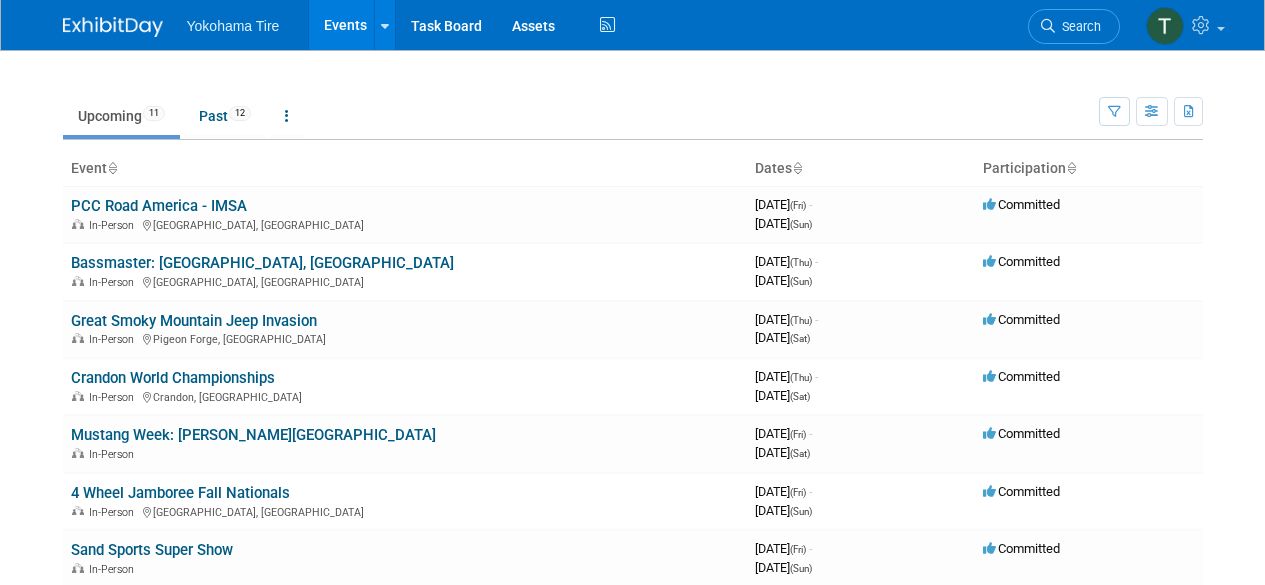 scroll, scrollTop: 0, scrollLeft: 0, axis: both 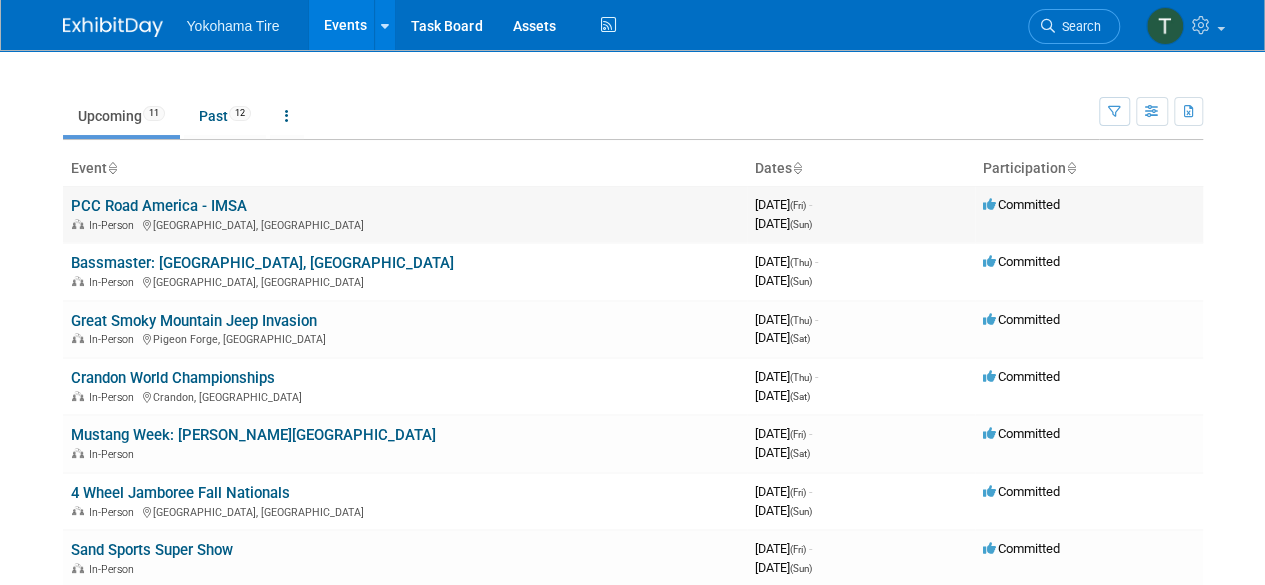 click on "PCC Road America - IMSA" at bounding box center [159, 206] 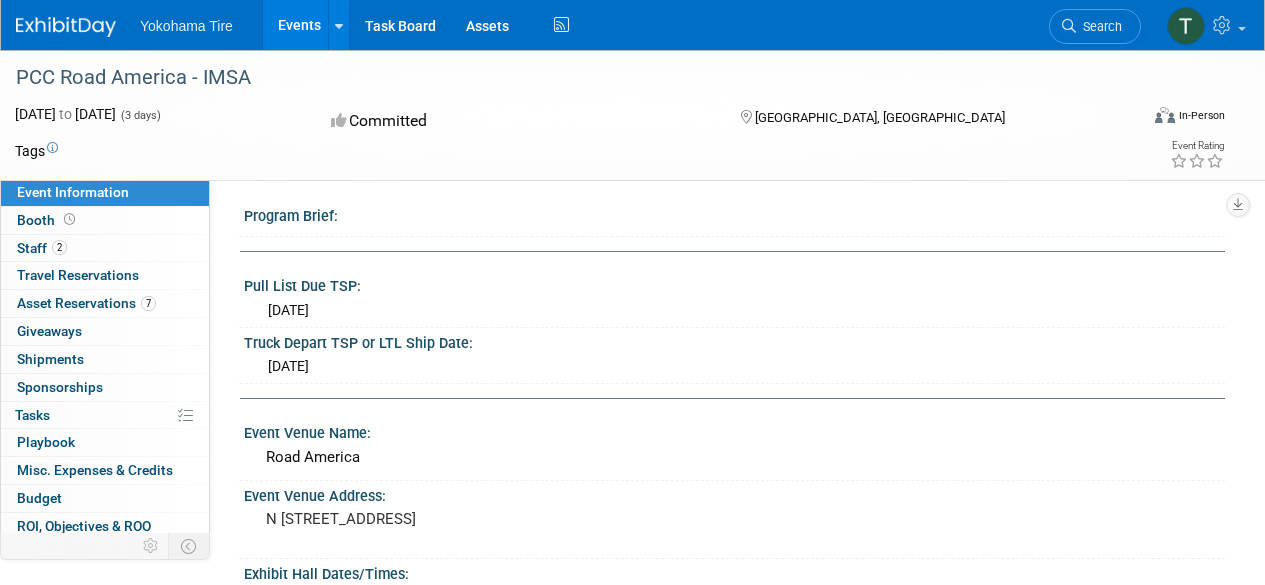 scroll, scrollTop: 0, scrollLeft: 0, axis: both 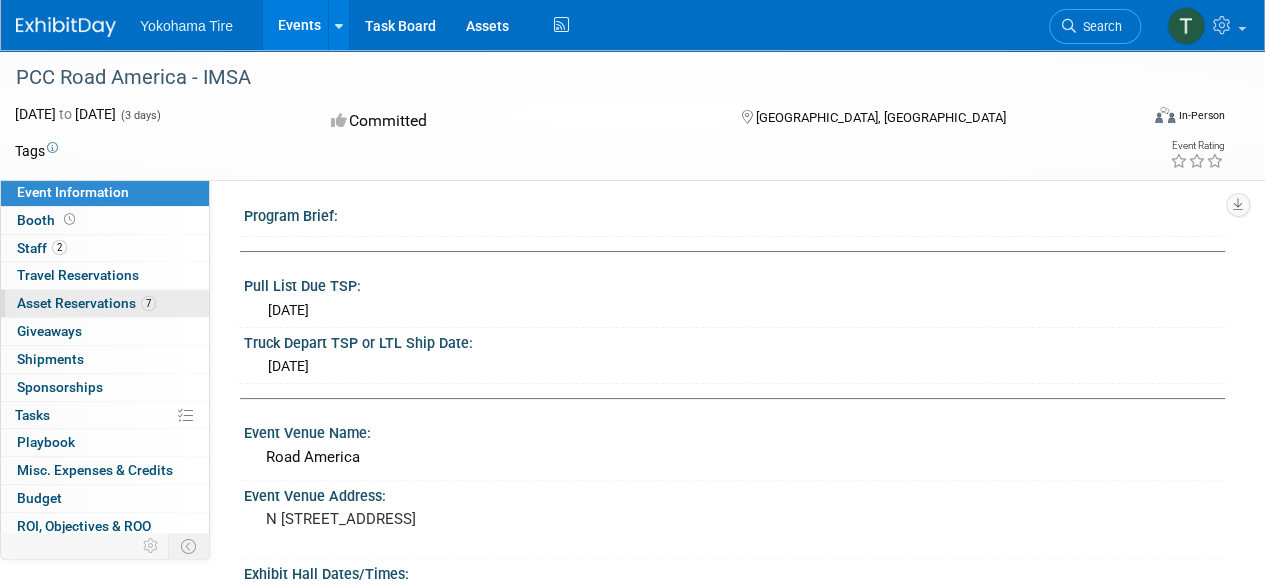 click on "Asset Reservations 7" at bounding box center [86, 303] 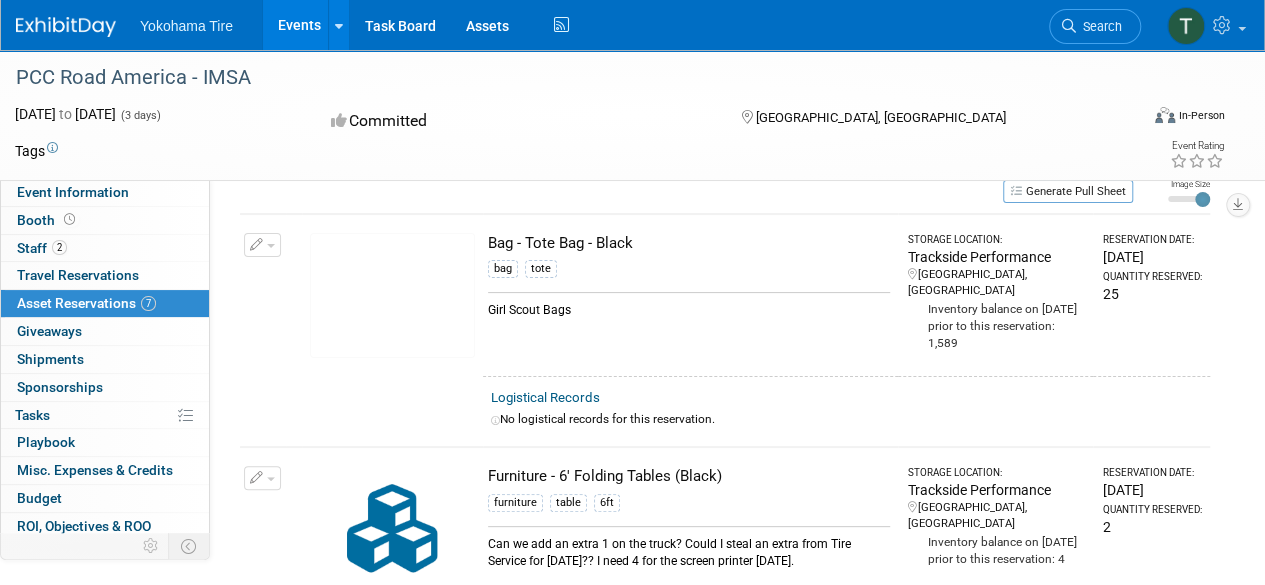 scroll, scrollTop: 66, scrollLeft: 0, axis: vertical 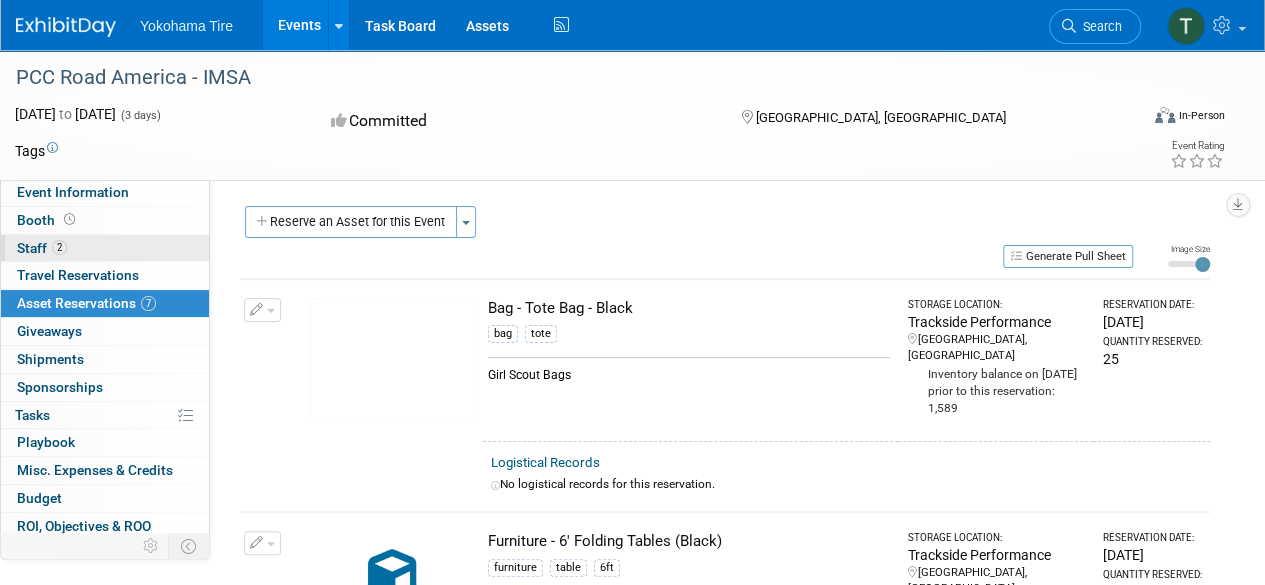 click on "2
Staff 2" at bounding box center (105, 248) 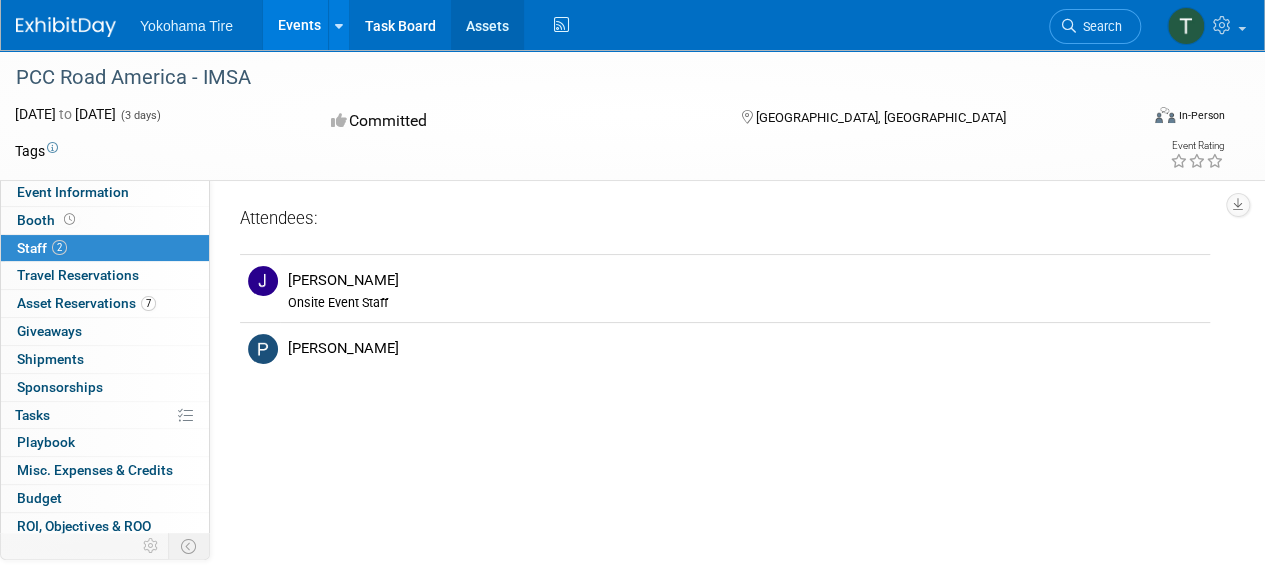 click on "Assets" at bounding box center [487, 25] 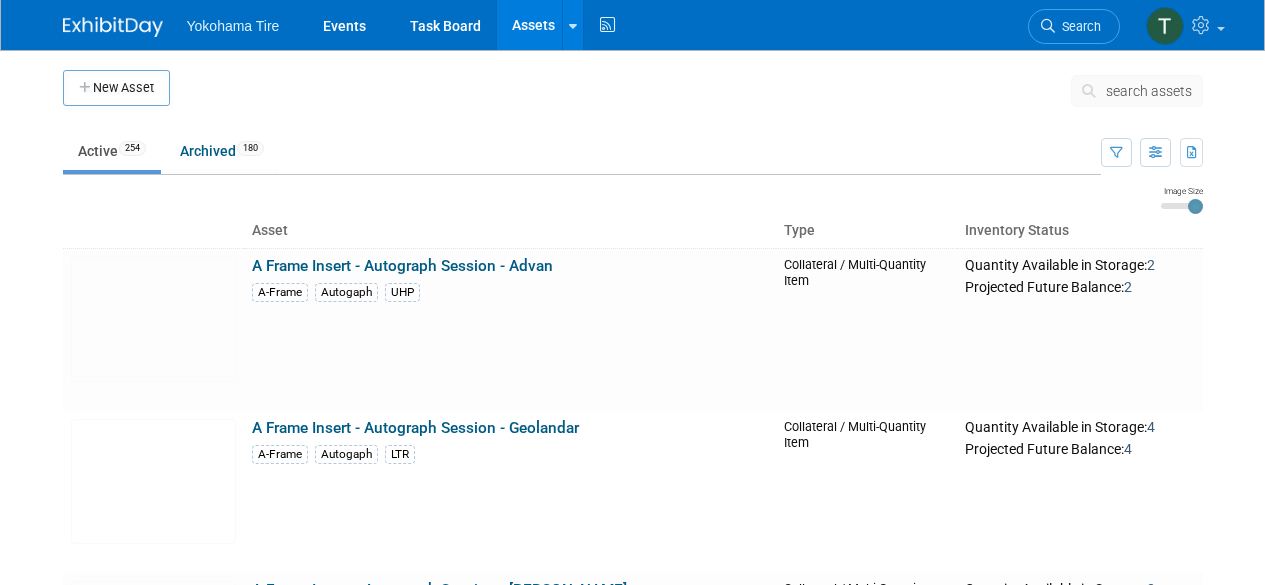 scroll, scrollTop: 0, scrollLeft: 0, axis: both 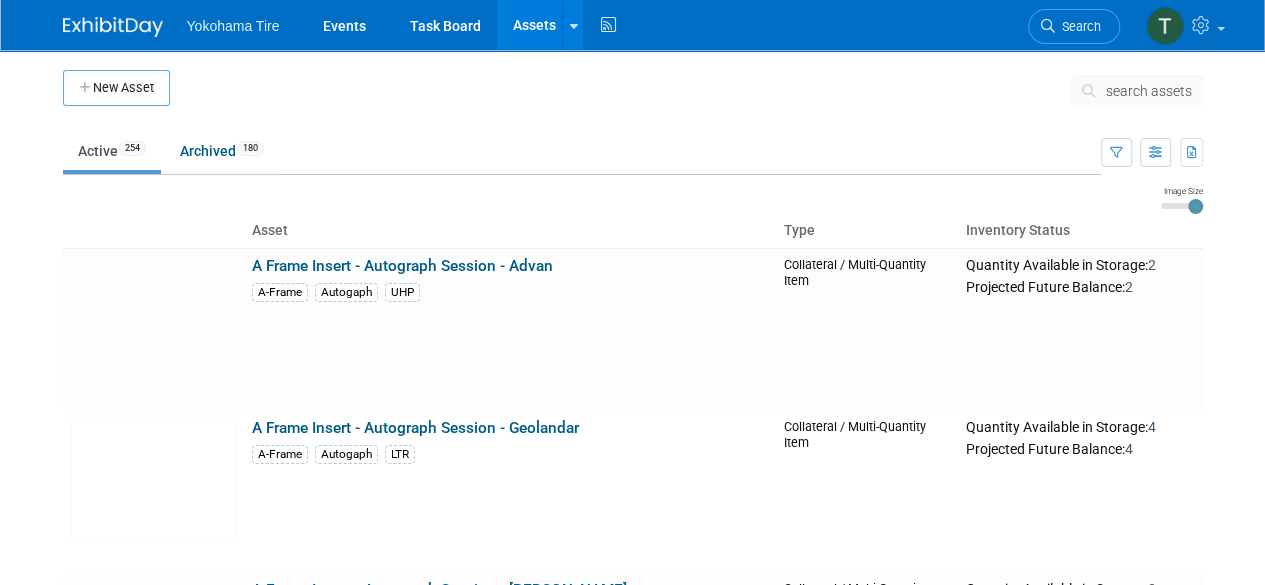 click on "Asset" at bounding box center [510, 231] 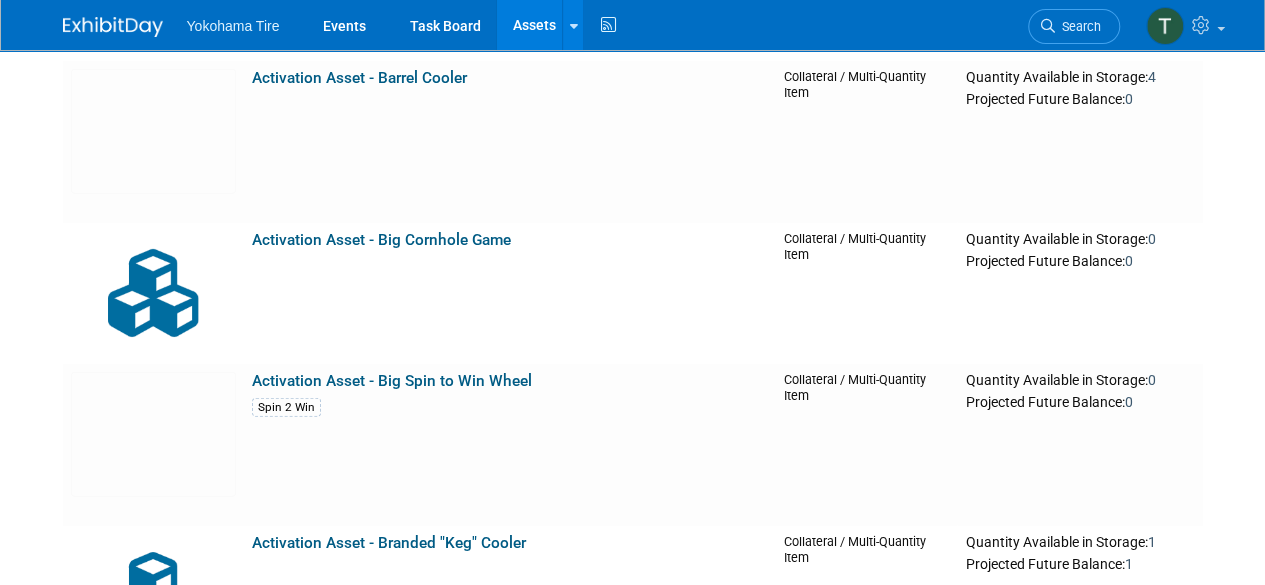 scroll, scrollTop: 2739, scrollLeft: 0, axis: vertical 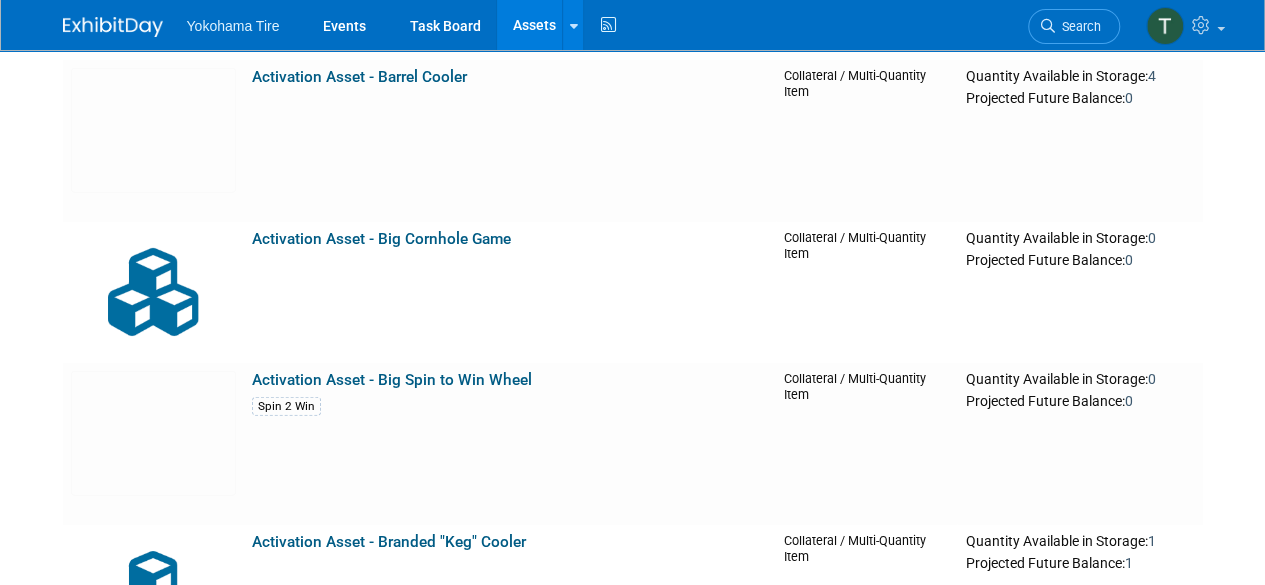 drag, startPoint x: 572, startPoint y: 31, endPoint x: 536, endPoint y: 19, distance: 37.94733 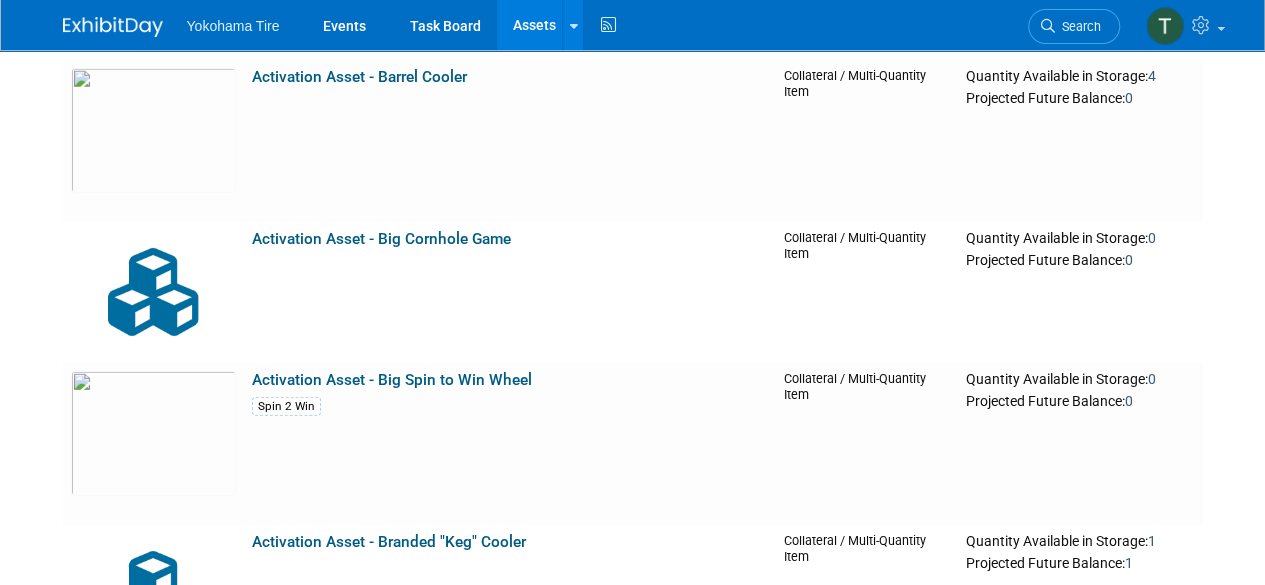 click on "Assets" at bounding box center [533, 25] 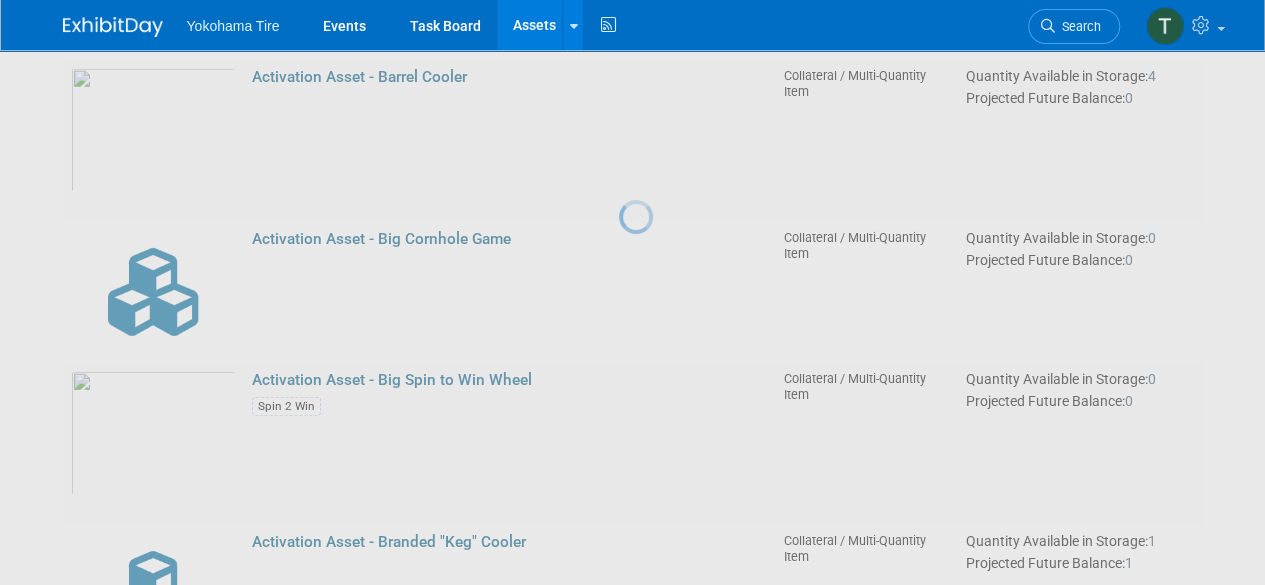 click on "Assets" at bounding box center [533, 25] 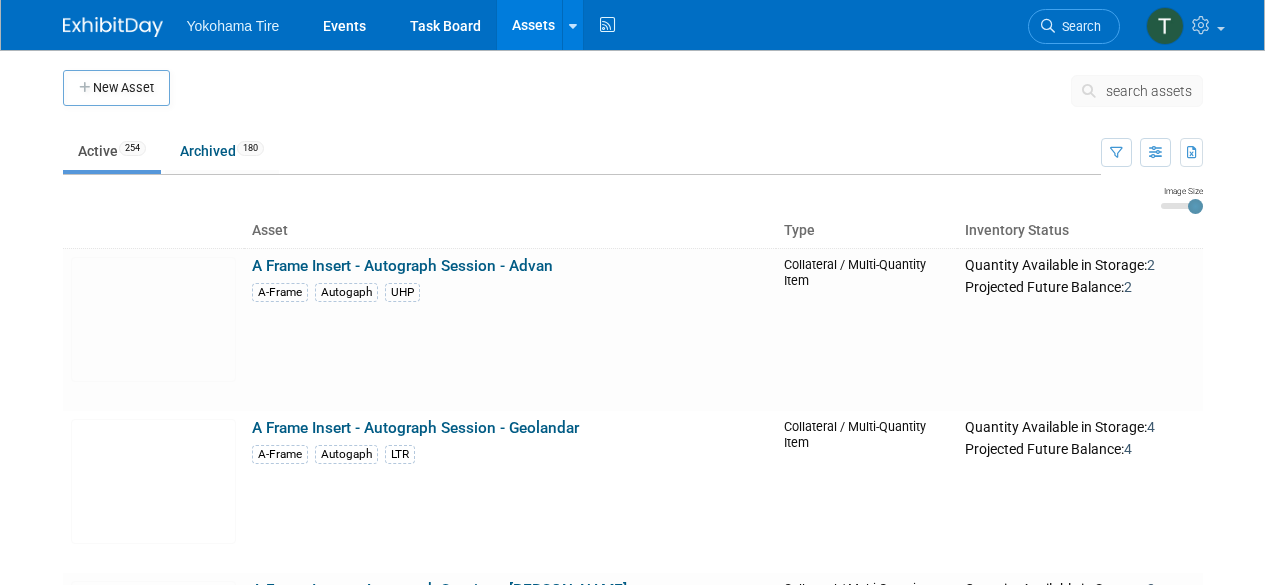 scroll, scrollTop: 0, scrollLeft: 0, axis: both 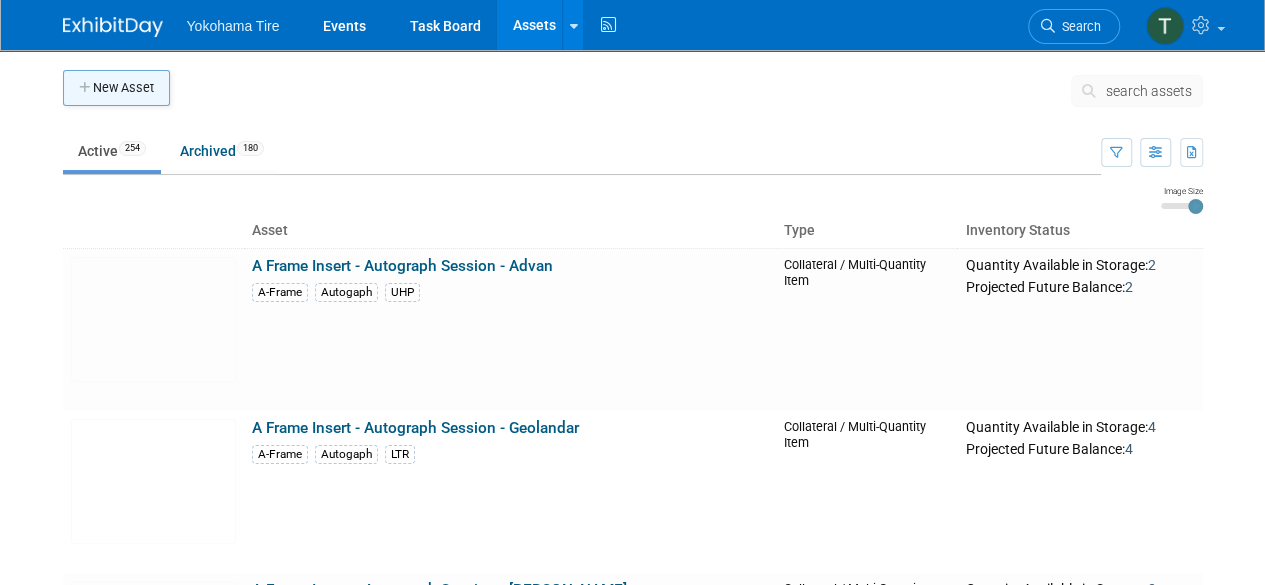 click on "New Asset" at bounding box center [116, 88] 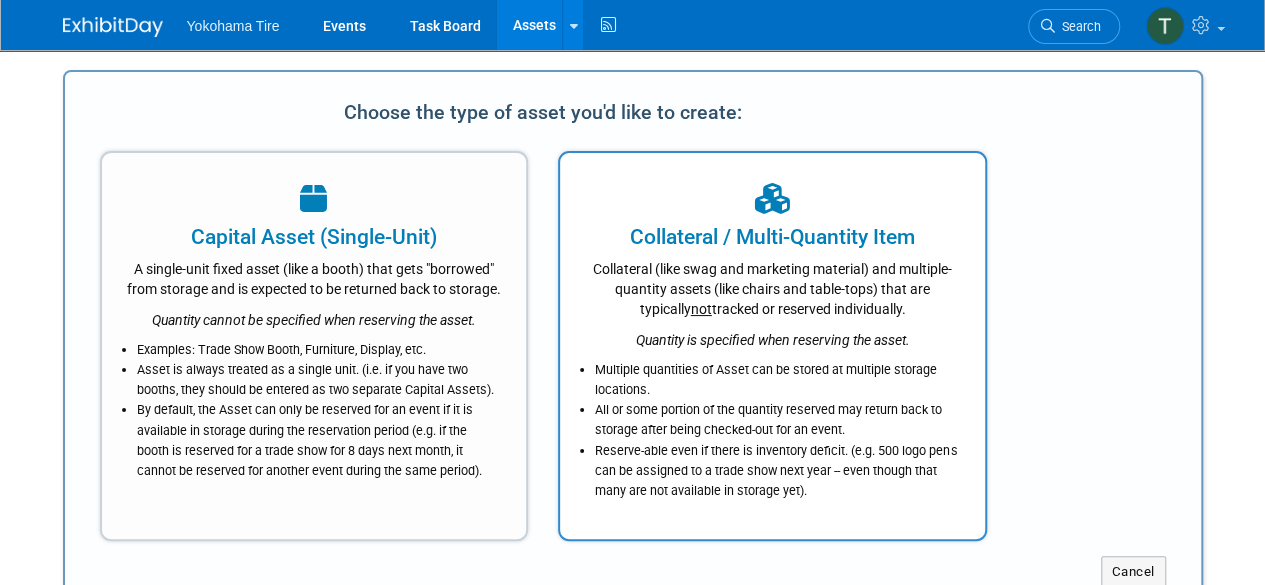 scroll, scrollTop: 0, scrollLeft: 0, axis: both 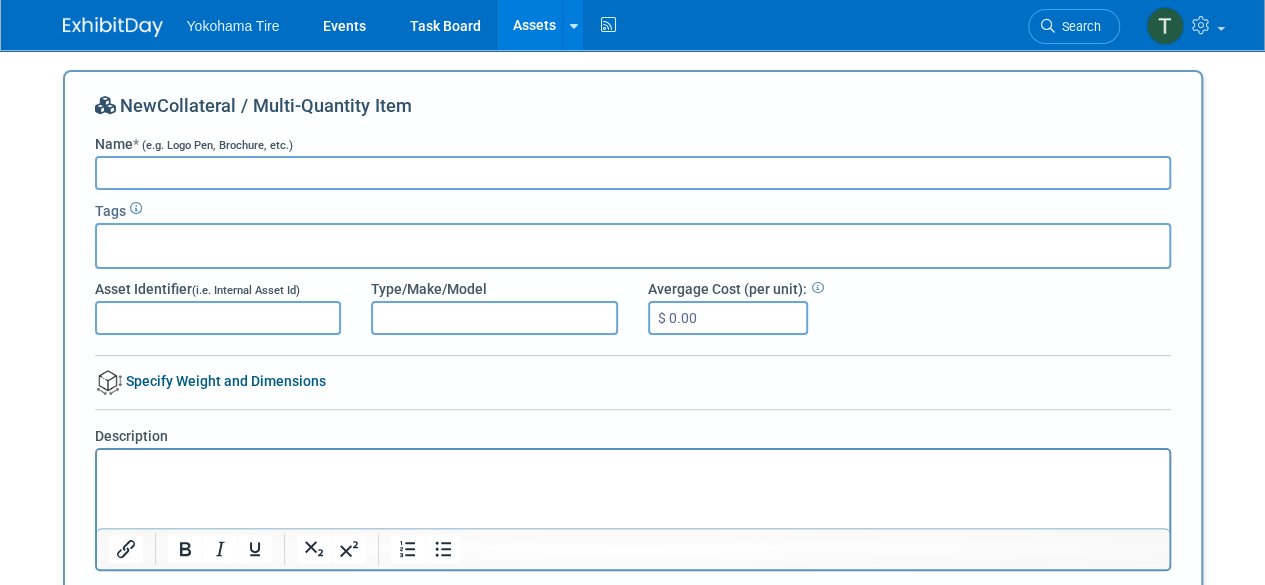 click on "Assets" at bounding box center [533, 25] 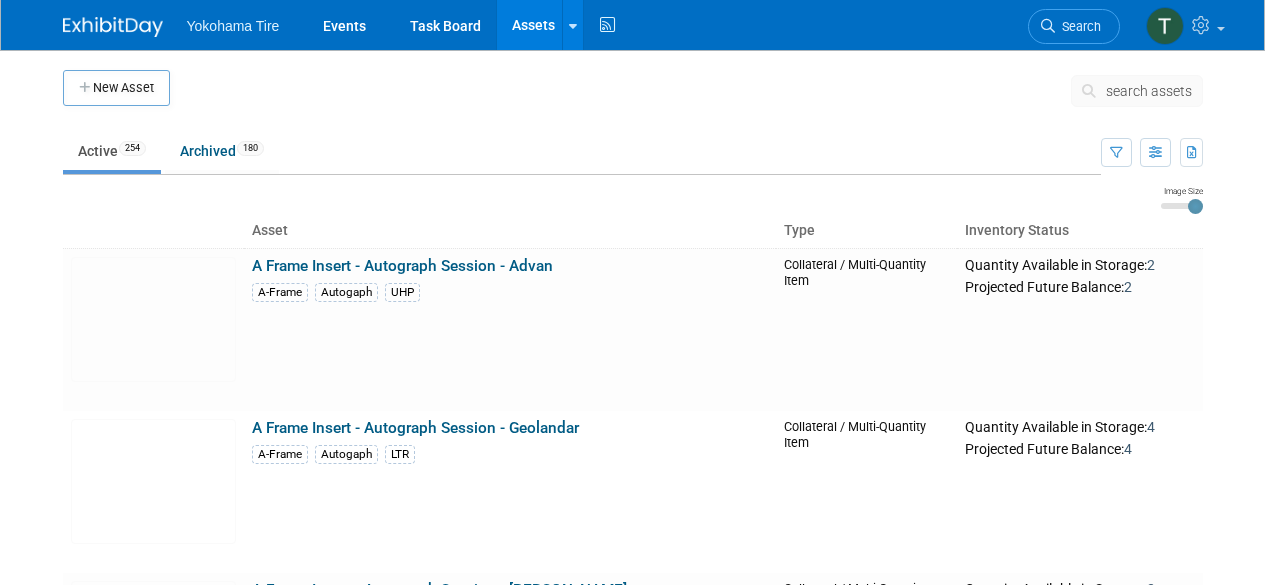 scroll, scrollTop: 0, scrollLeft: 0, axis: both 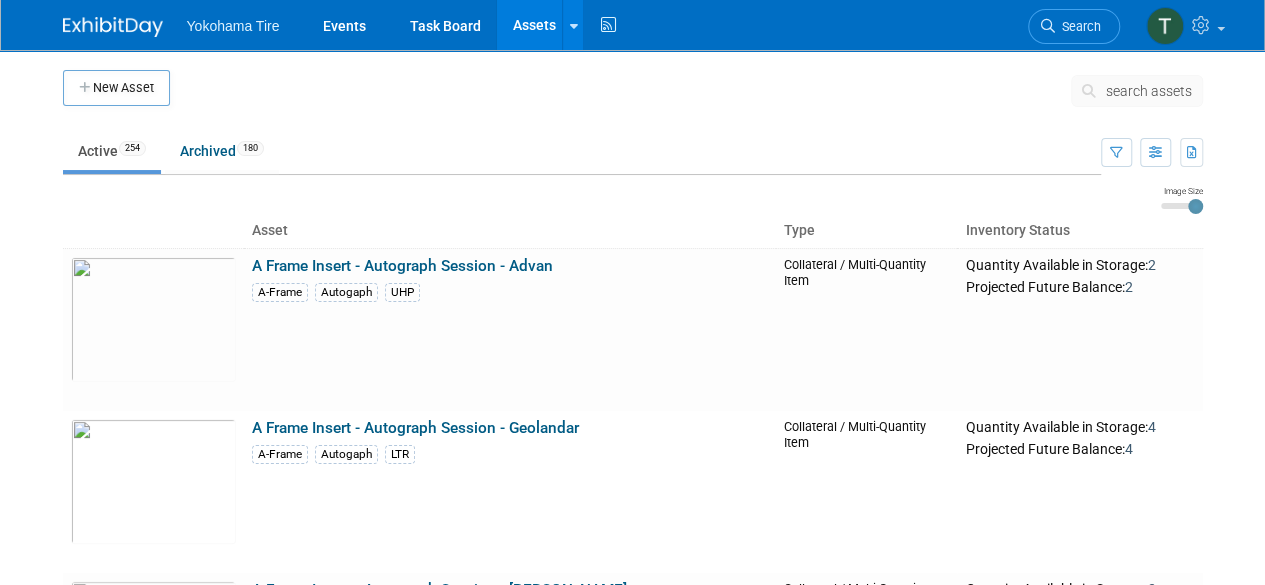 click on "search assets" at bounding box center [1149, 91] 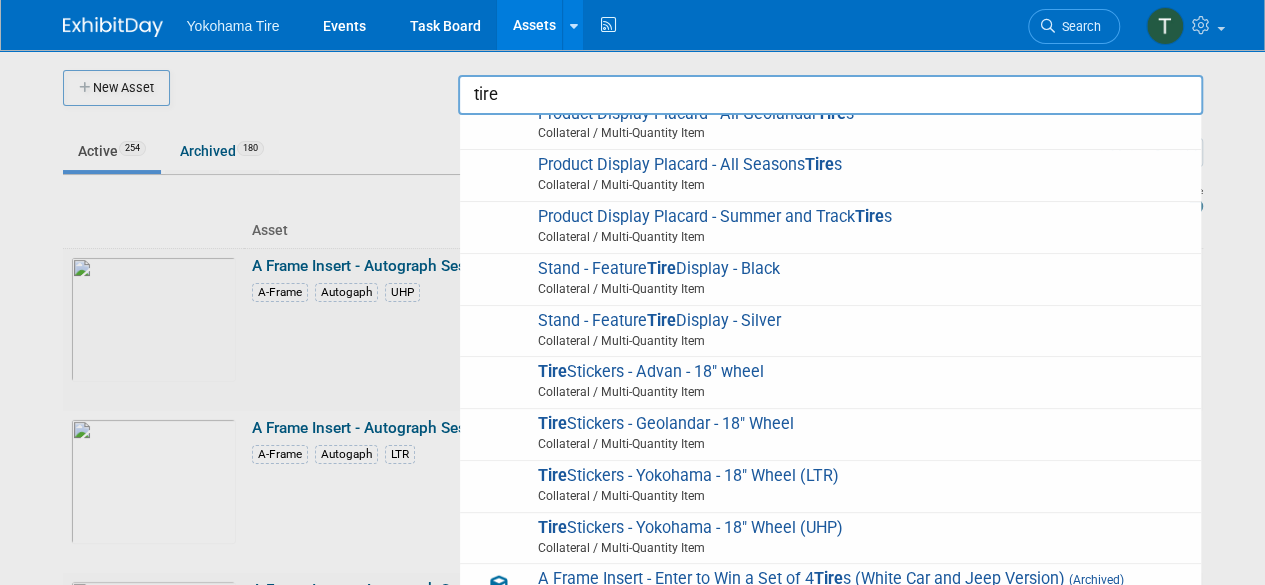 scroll, scrollTop: 1900, scrollLeft: 0, axis: vertical 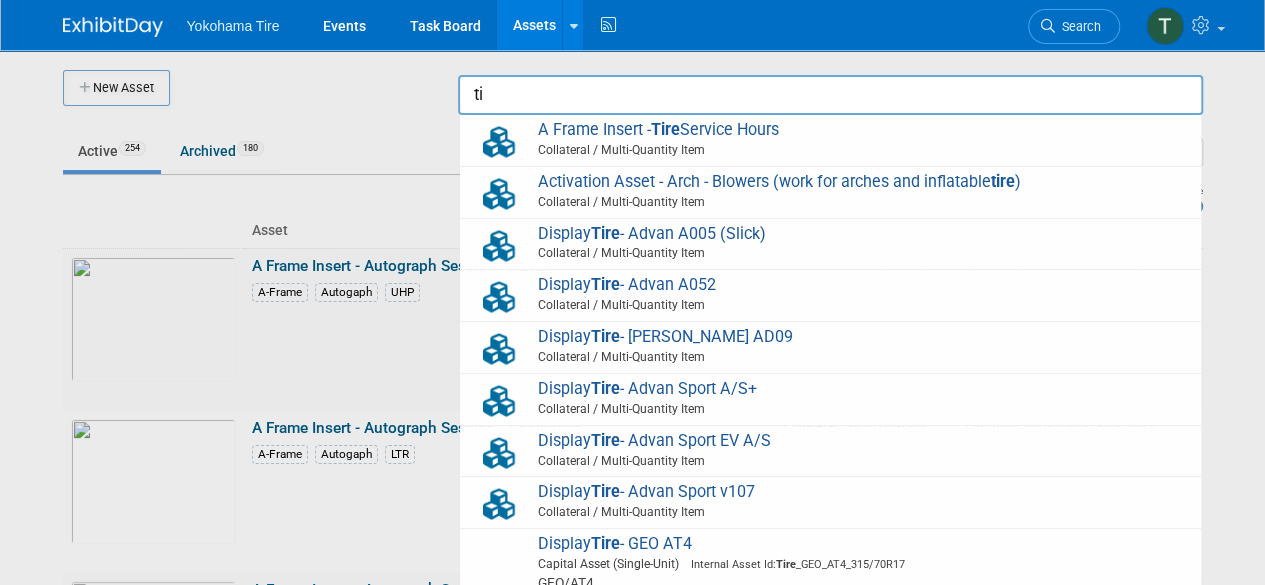 type on "t" 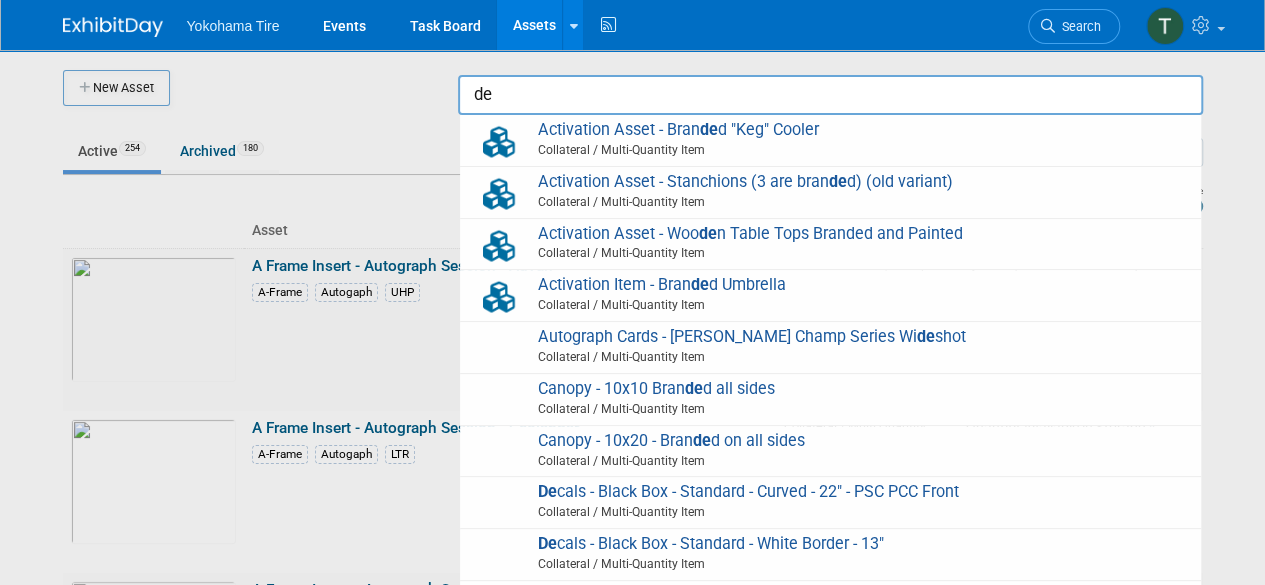 type on "d" 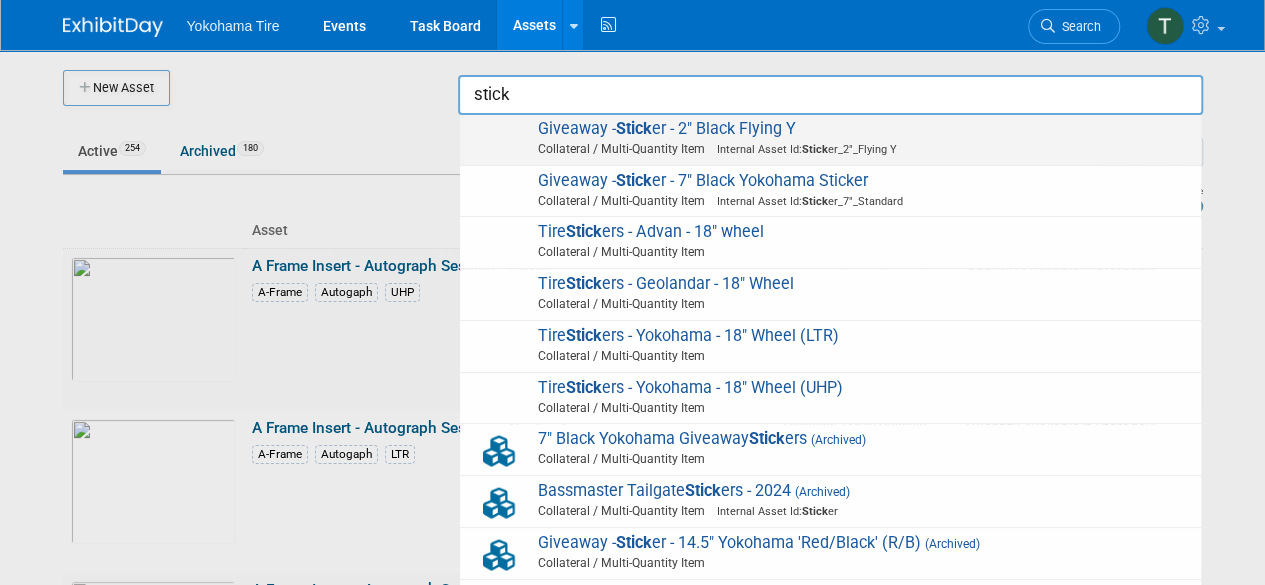 scroll, scrollTop: 256, scrollLeft: 0, axis: vertical 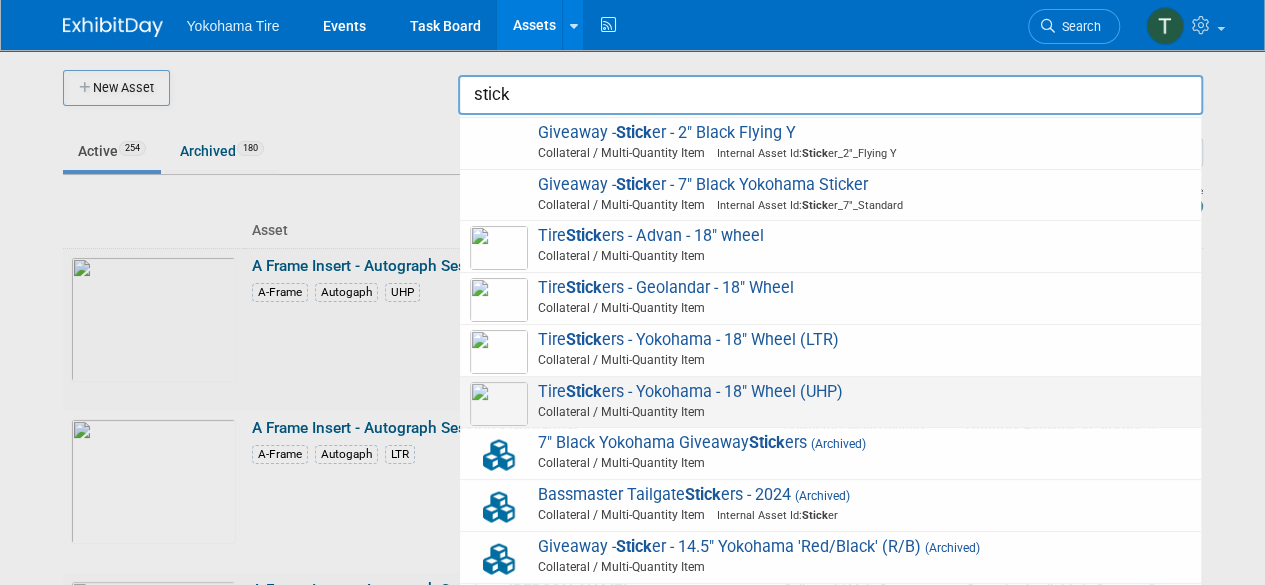 click on "Collateral / Multi-Quantity Item" at bounding box center (833, 412) 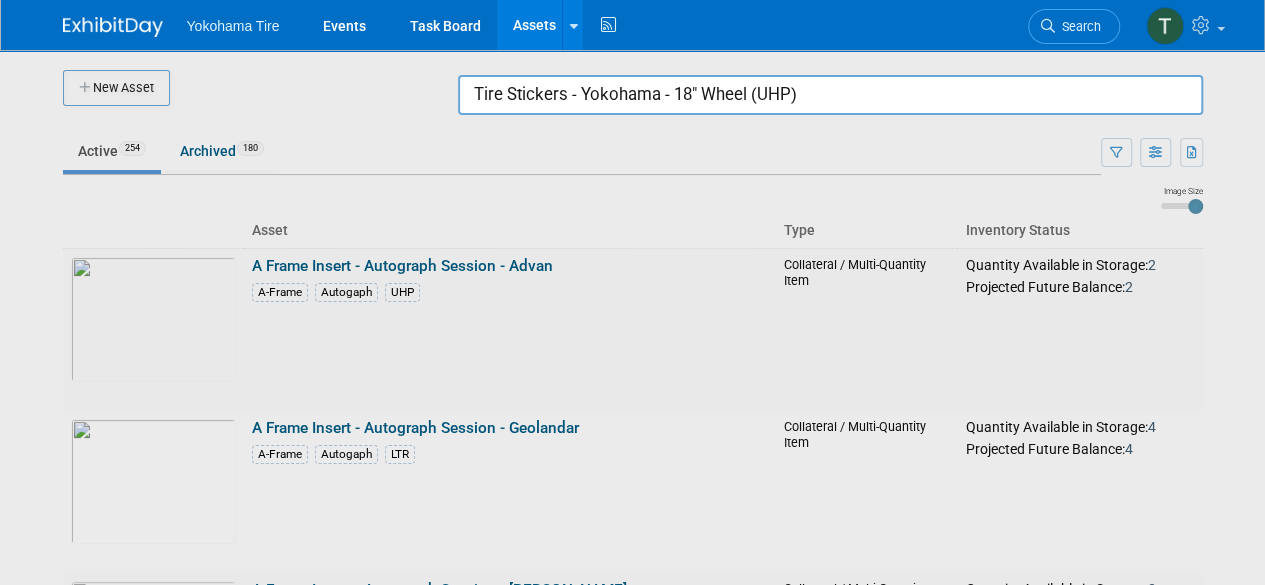 click on "Tire Stickers - Yokohama - 18" Wheel (UHP)" at bounding box center (830, 95) 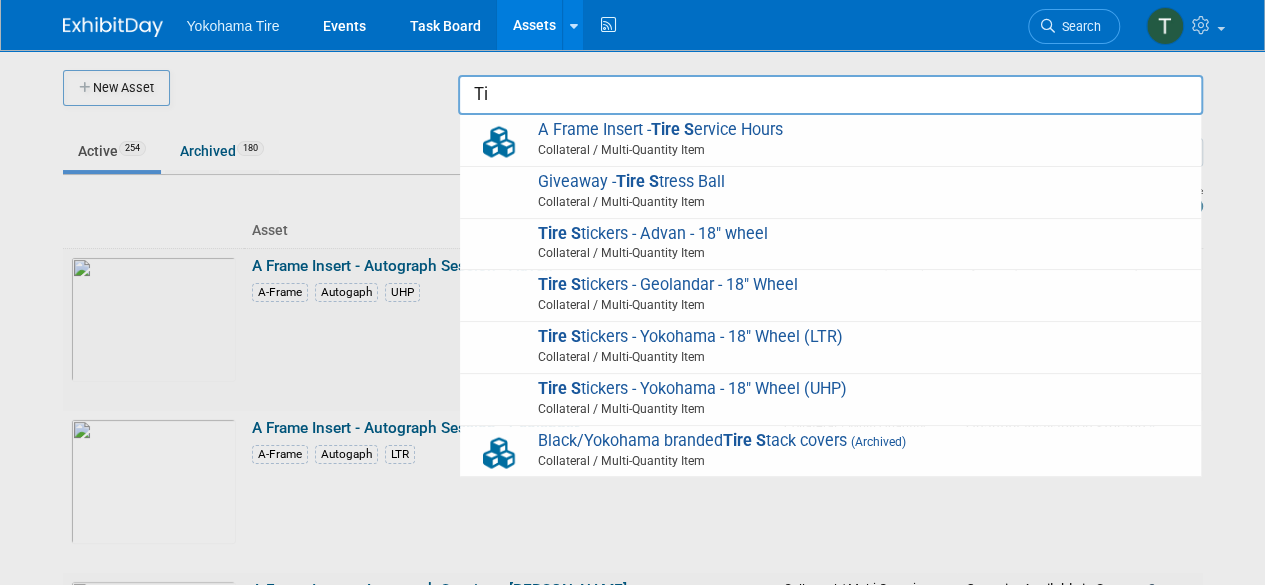 type on "T" 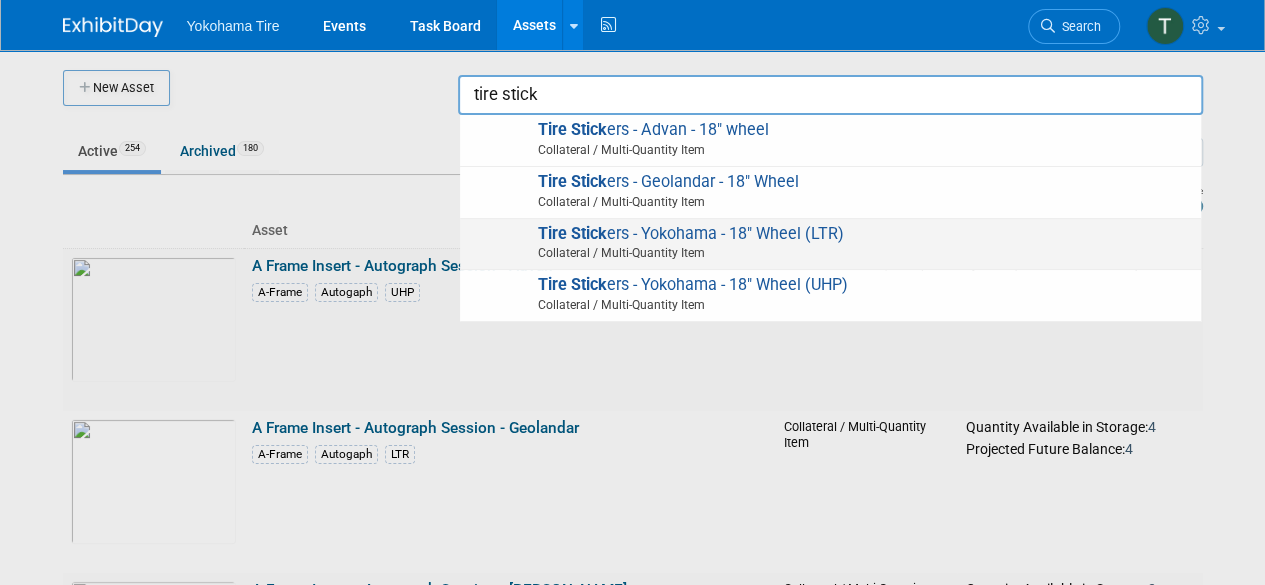 click on "Collateral / Multi-Quantity Item" at bounding box center (833, 253) 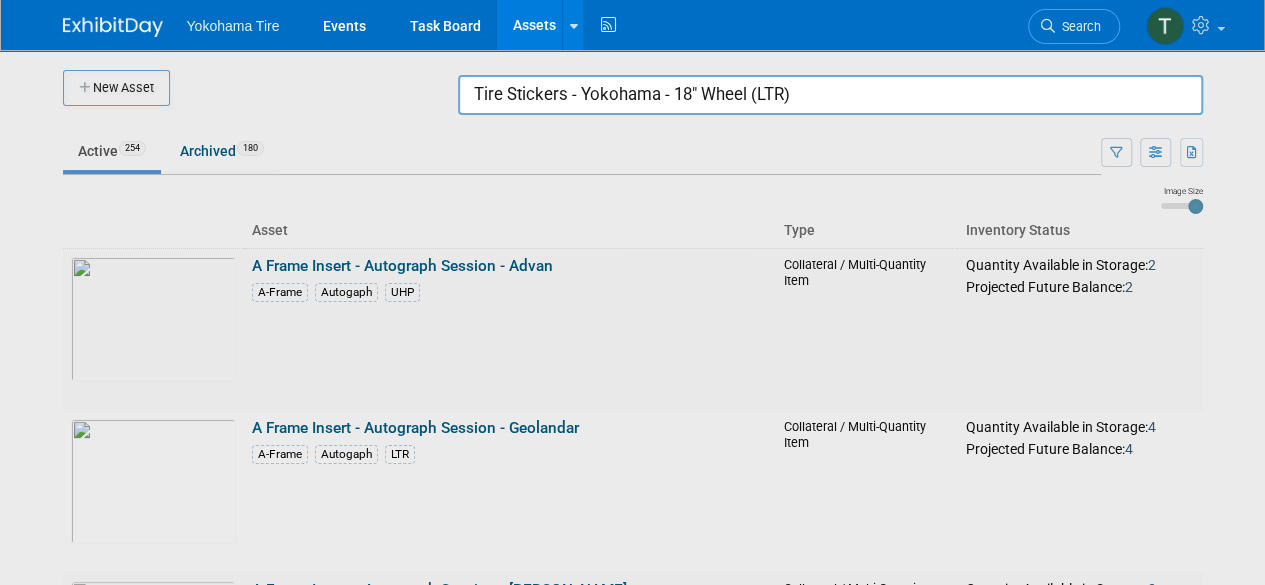 drag, startPoint x: 815, startPoint y: 89, endPoint x: 207, endPoint y: 119, distance: 608.7397 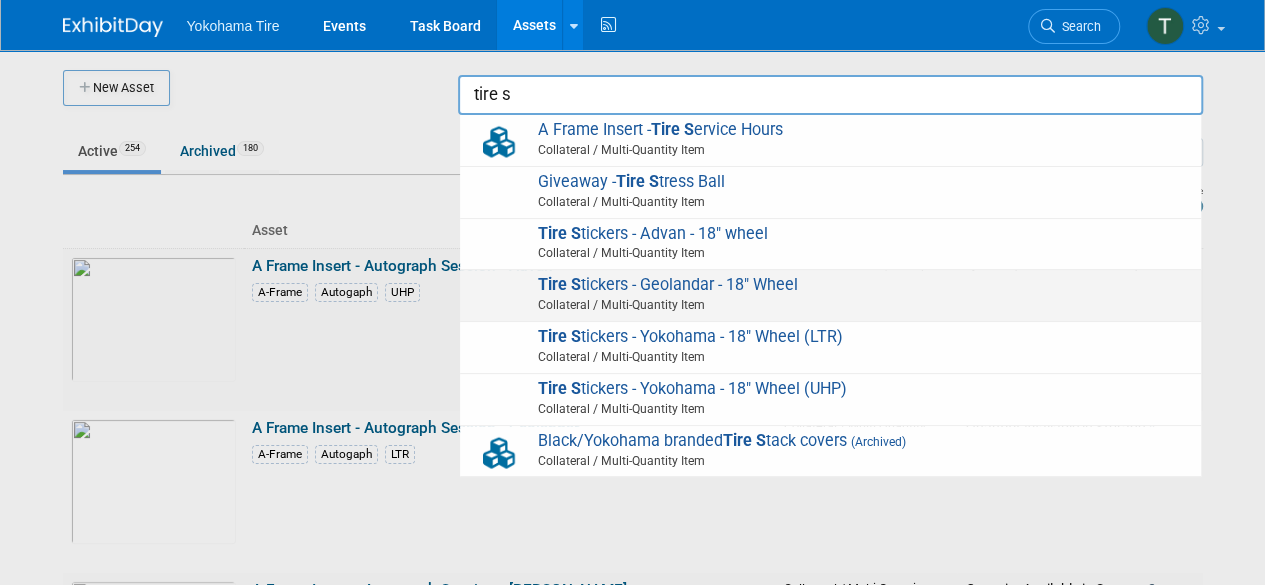 click on "Tire S tickers - Geolandar - 18" Wheel Collateral / Multi-Quantity Item" at bounding box center (830, 295) 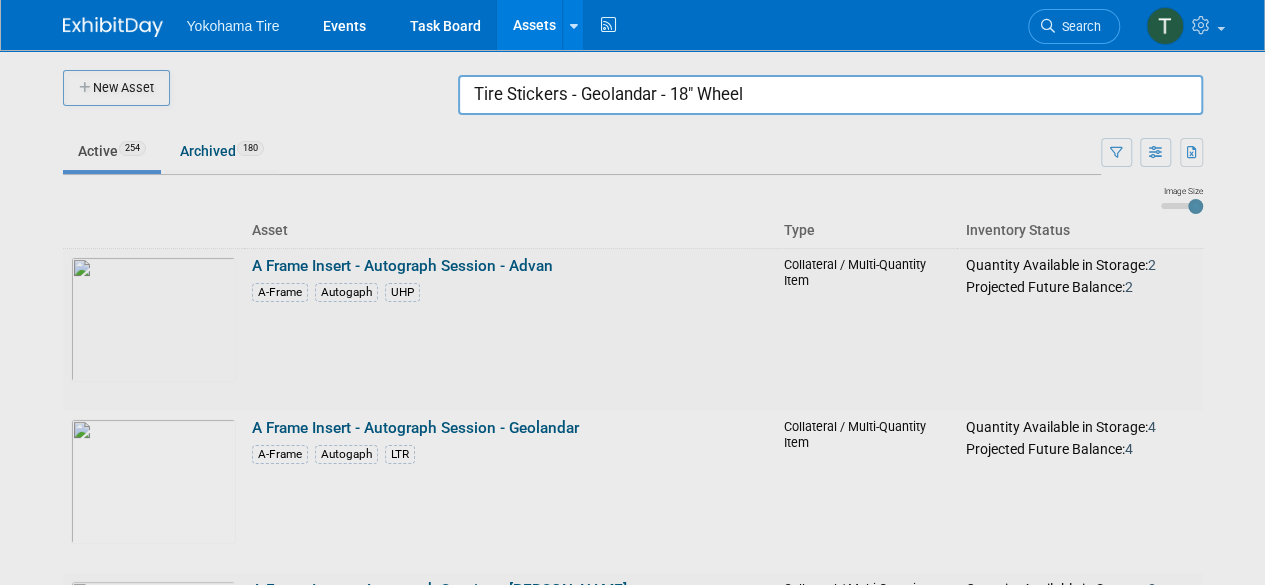 click on "Tire Stickers - Geolandar - 18" Wheel" at bounding box center (830, 95) 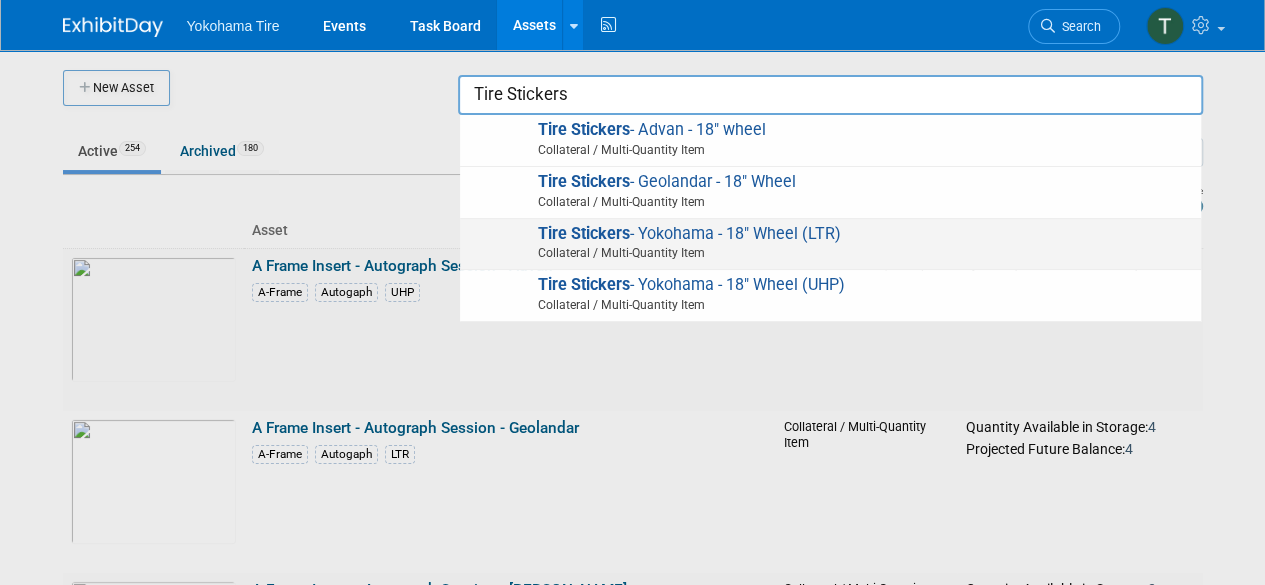 click on "Tire Stickers  - Yokohama - 18" Wheel (LTR) Collateral / Multi-Quantity Item" at bounding box center (830, 244) 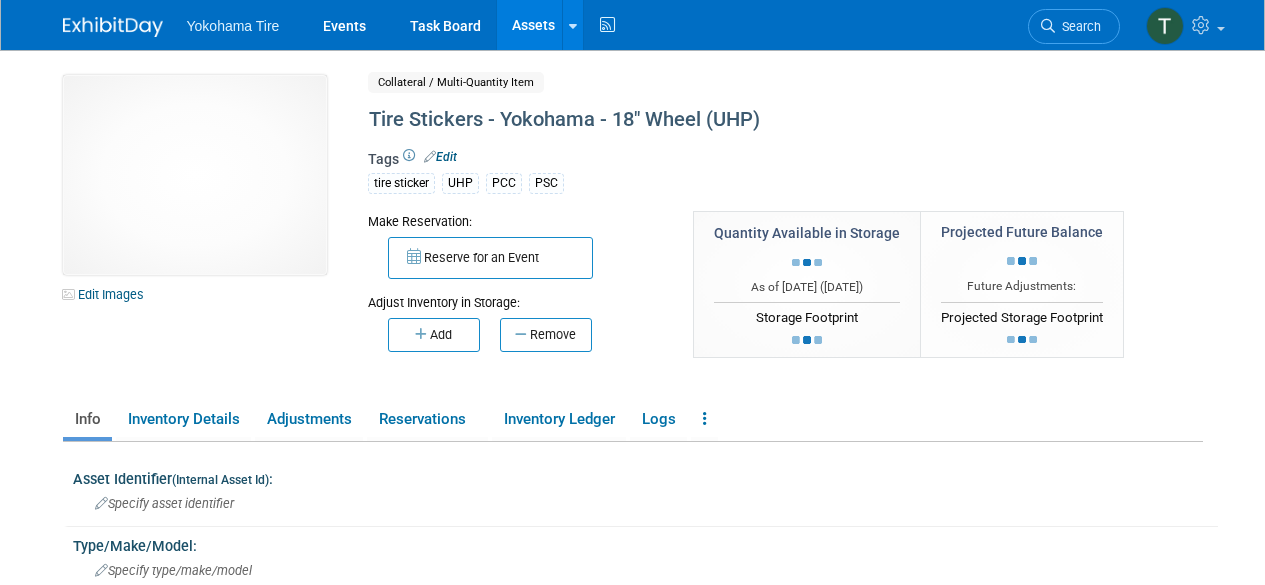 scroll, scrollTop: 0, scrollLeft: 0, axis: both 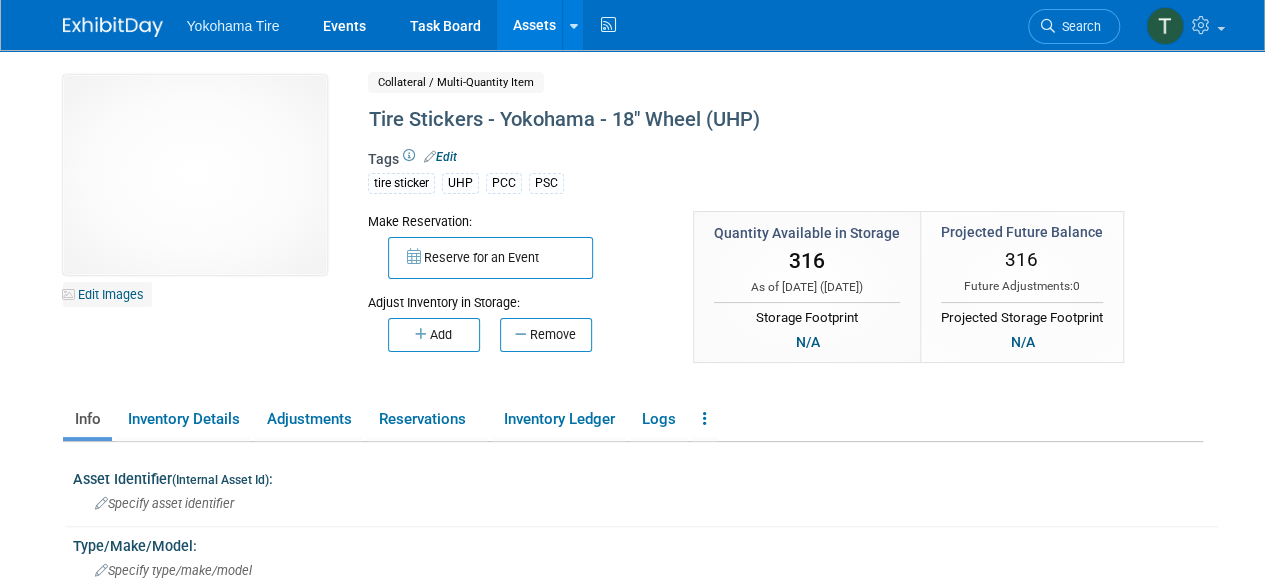 click on "Edit Images" at bounding box center (107, 294) 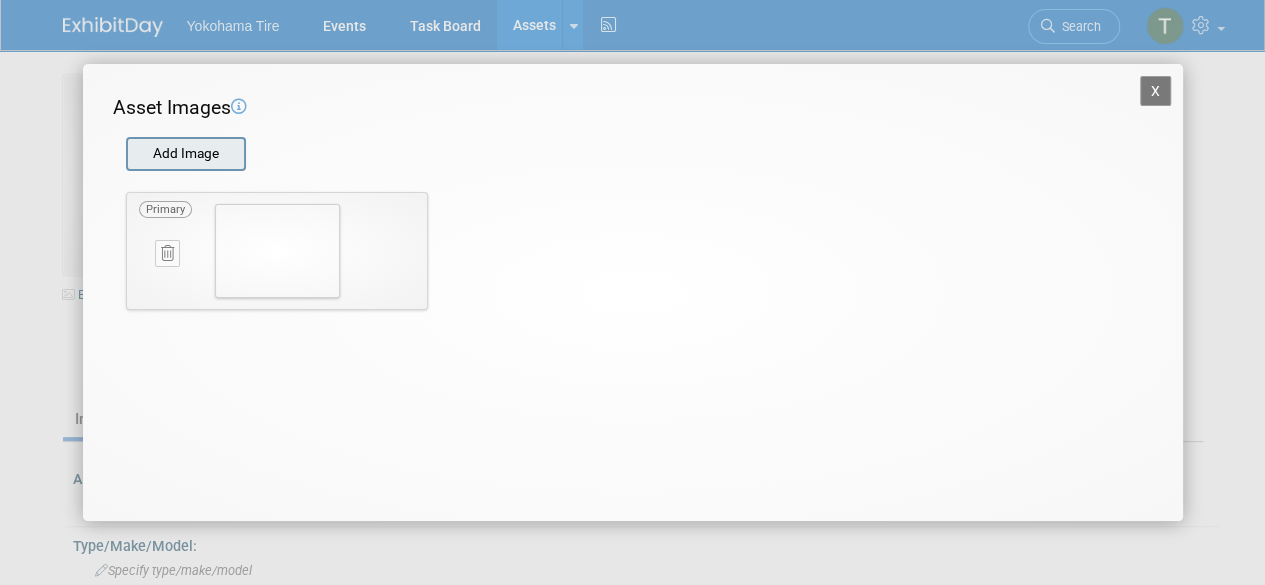 click at bounding box center [125, 154] 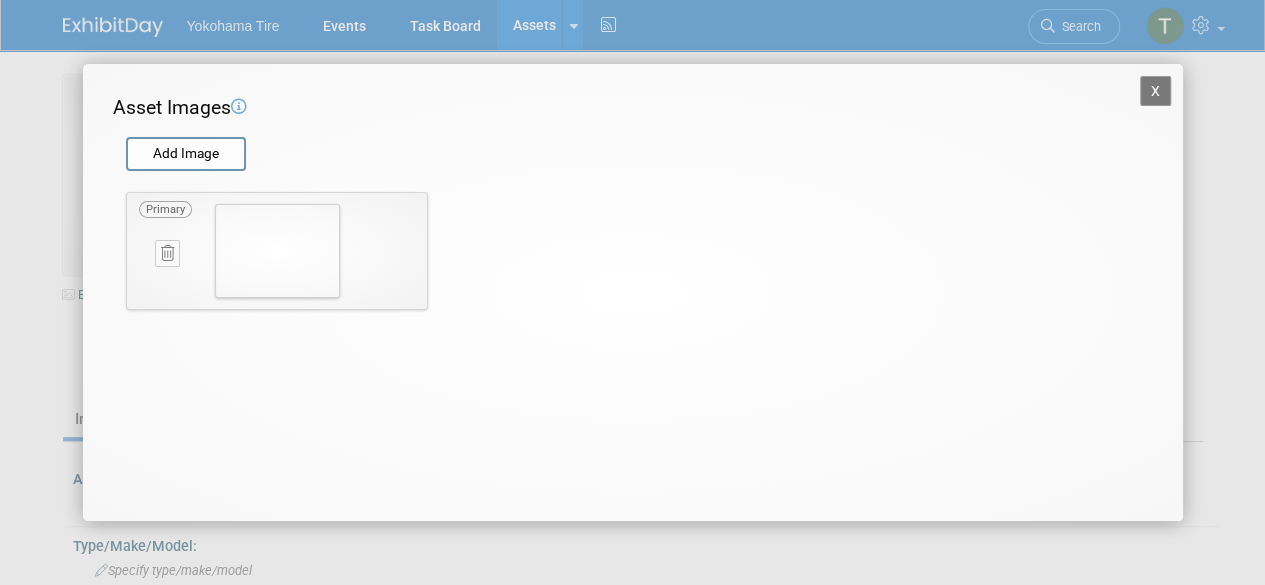 click on "X" at bounding box center [1156, 91] 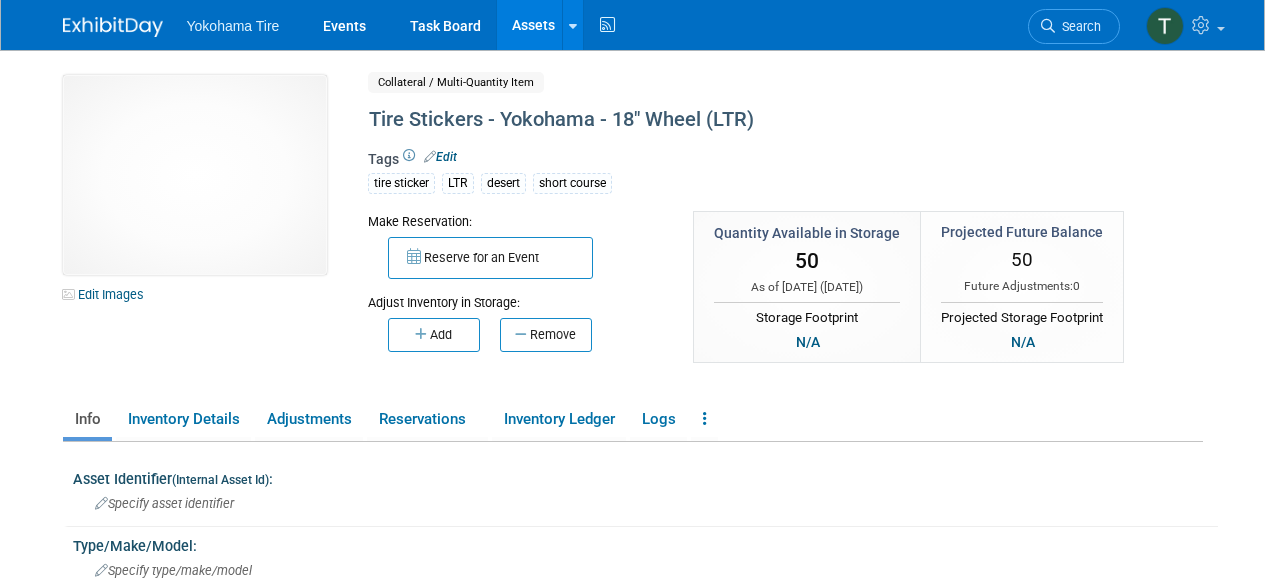 scroll, scrollTop: 0, scrollLeft: 0, axis: both 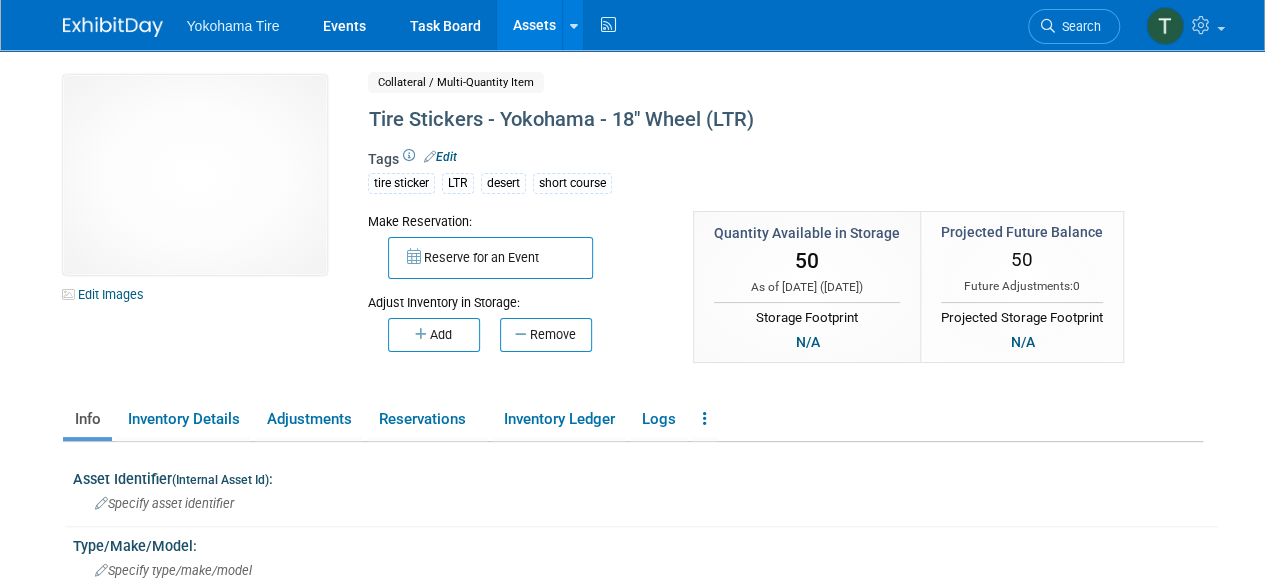 click on "Assets" at bounding box center [533, 25] 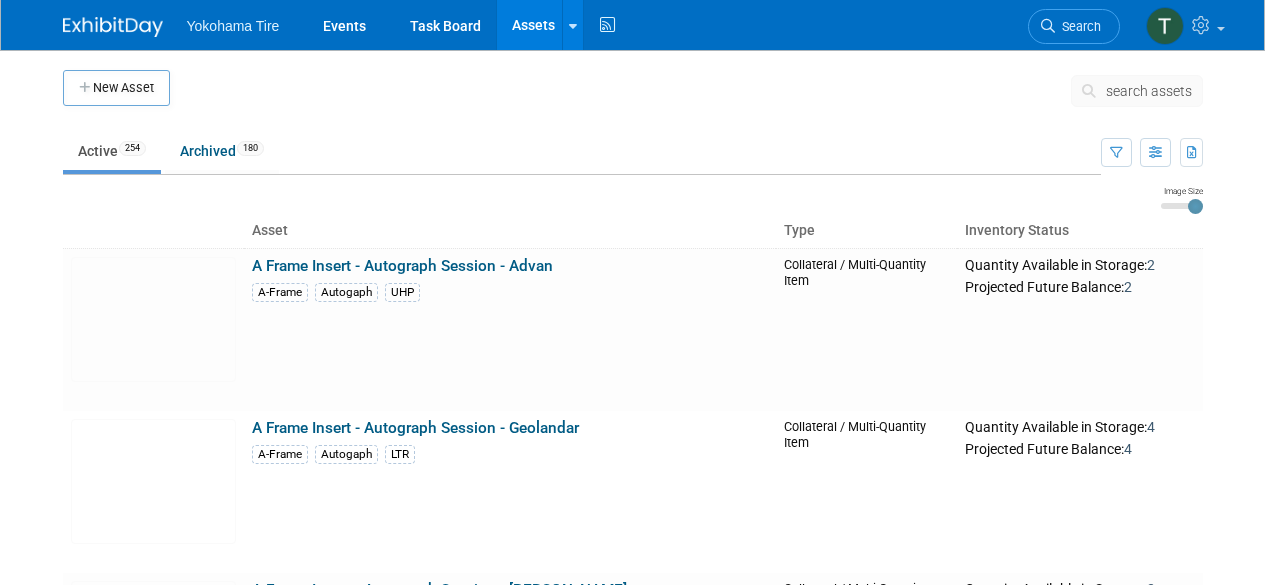 scroll, scrollTop: 0, scrollLeft: 0, axis: both 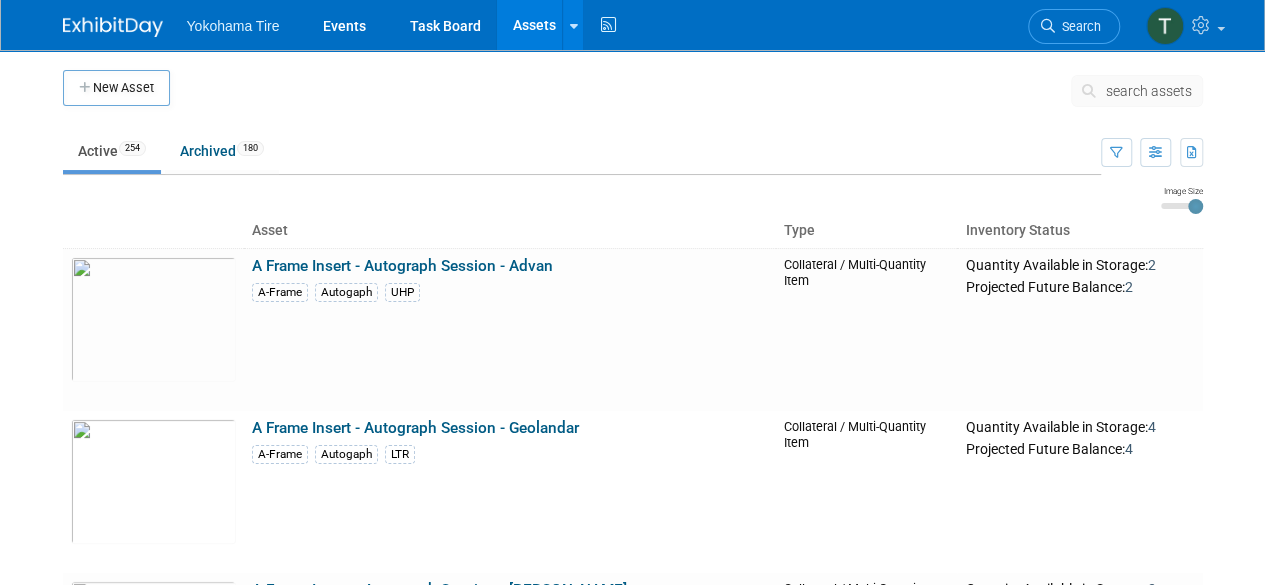click on "search assets" at bounding box center [1137, 91] 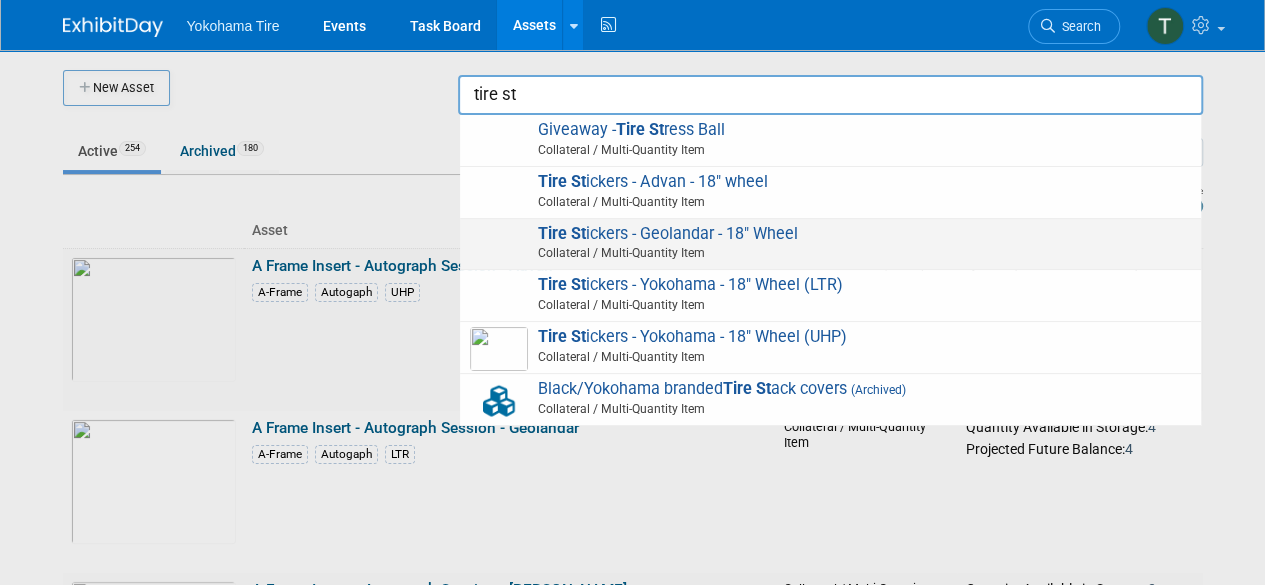 click on "Collateral / Multi-Quantity Item" at bounding box center [833, 253] 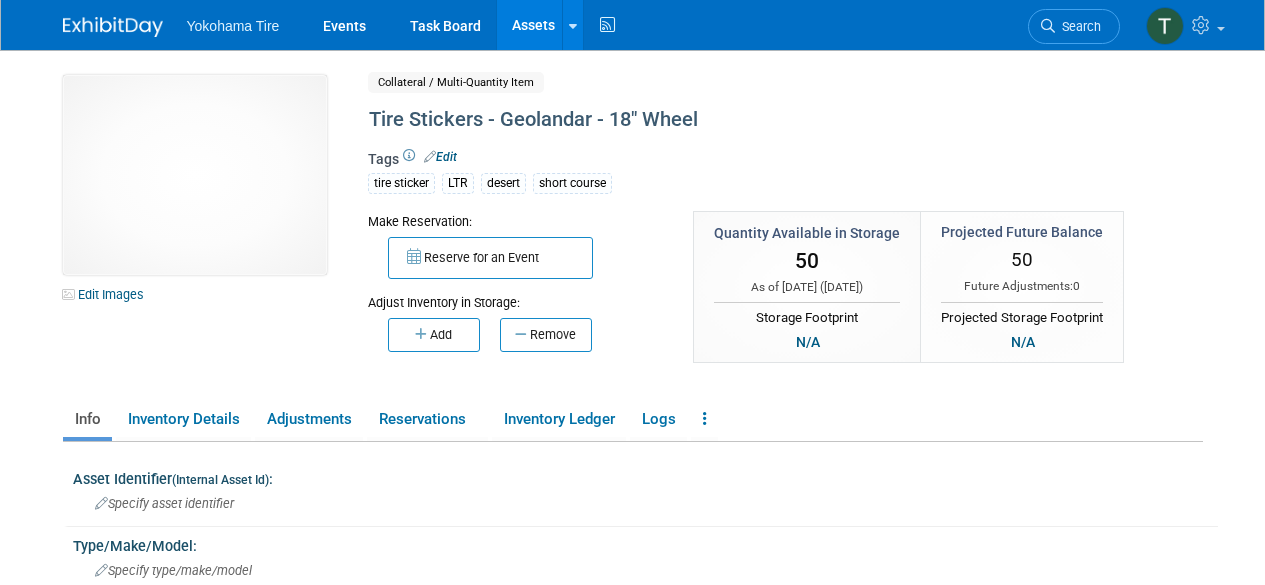 scroll, scrollTop: 0, scrollLeft: 0, axis: both 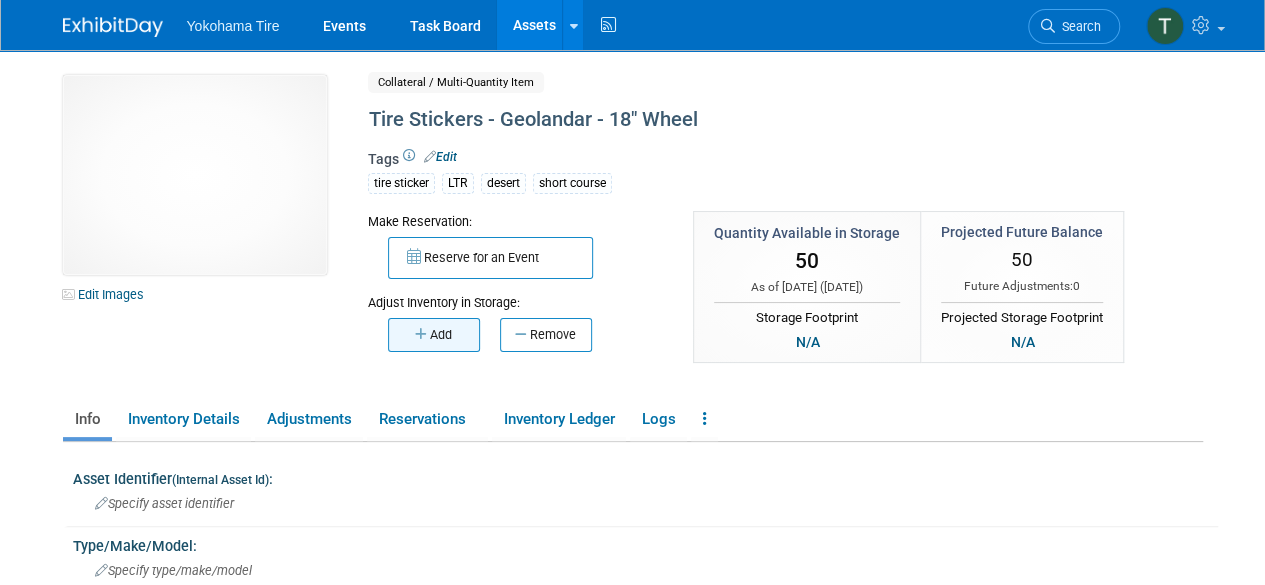 click on "Add" at bounding box center (434, 335) 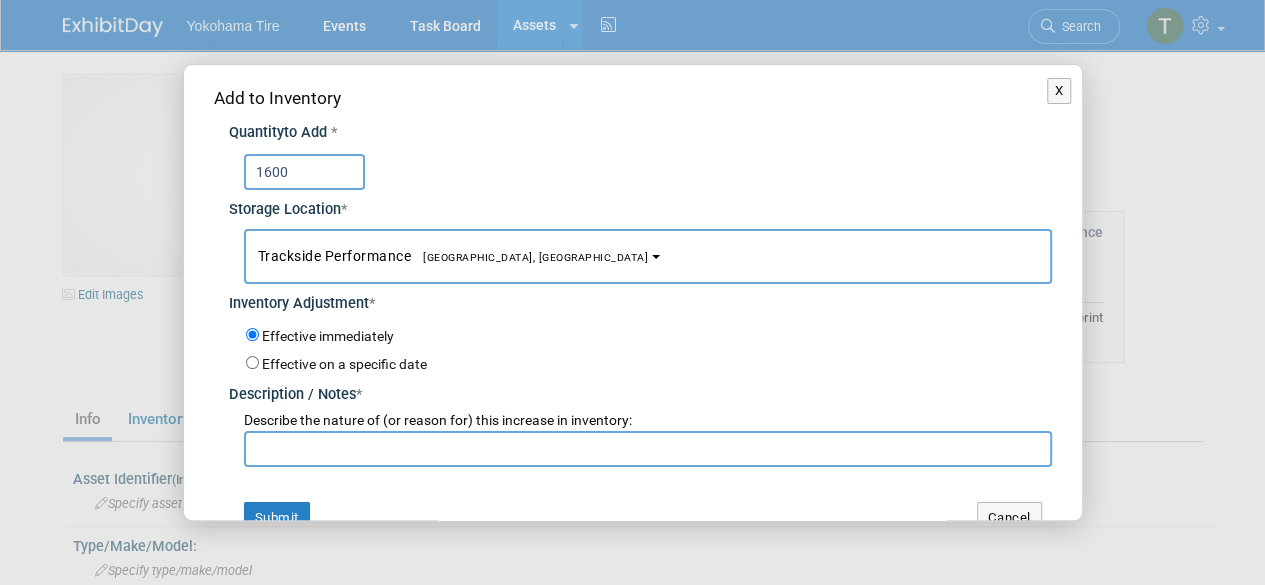 type on "1600" 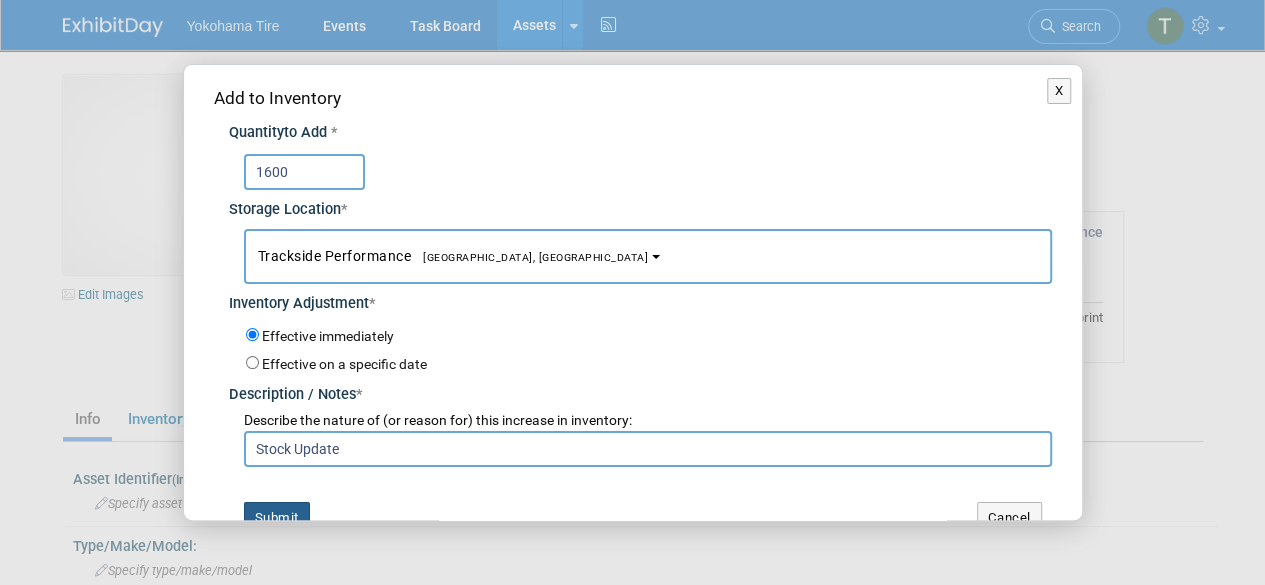 type on "Stock Update" 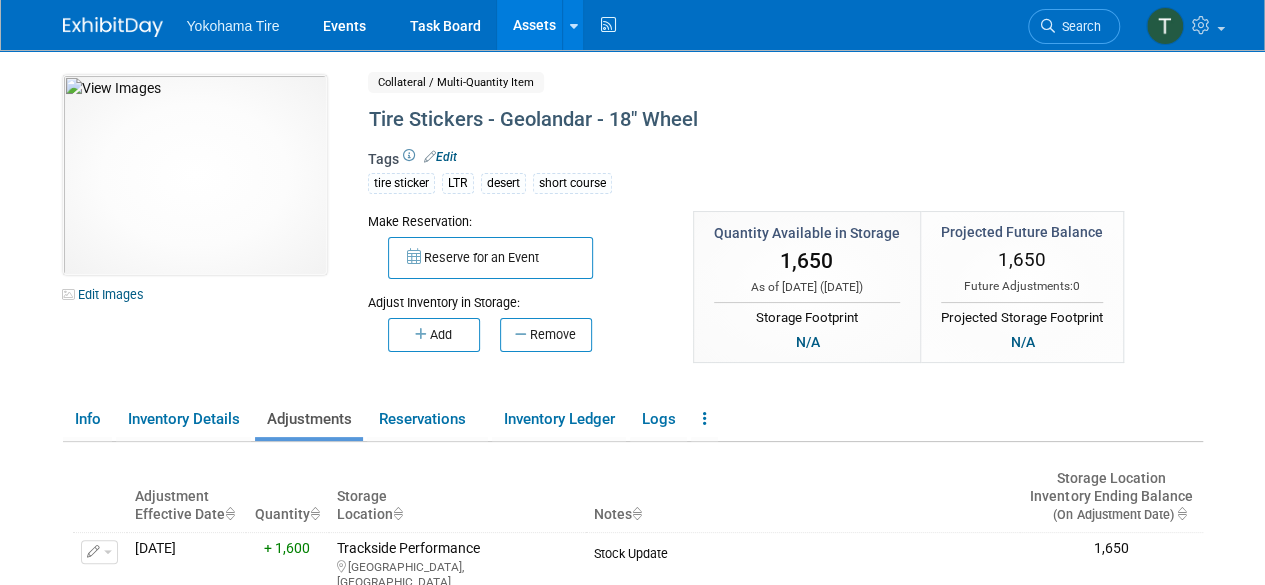 drag, startPoint x: 538, startPoint y: 29, endPoint x: 508, endPoint y: 16, distance: 32.695564 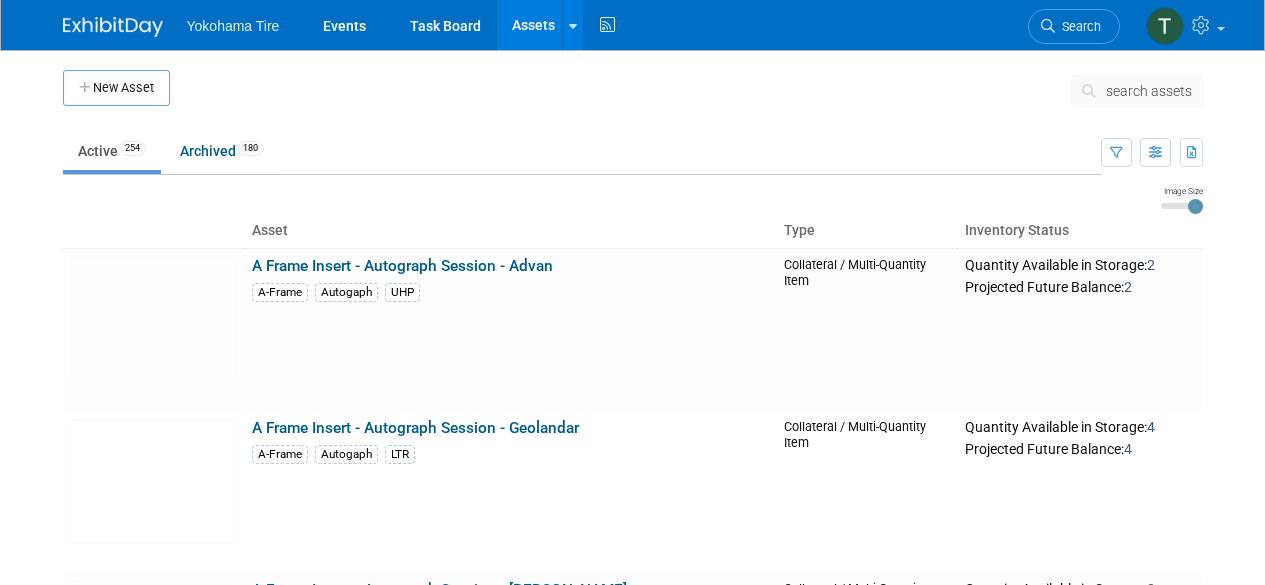 scroll, scrollTop: 0, scrollLeft: 0, axis: both 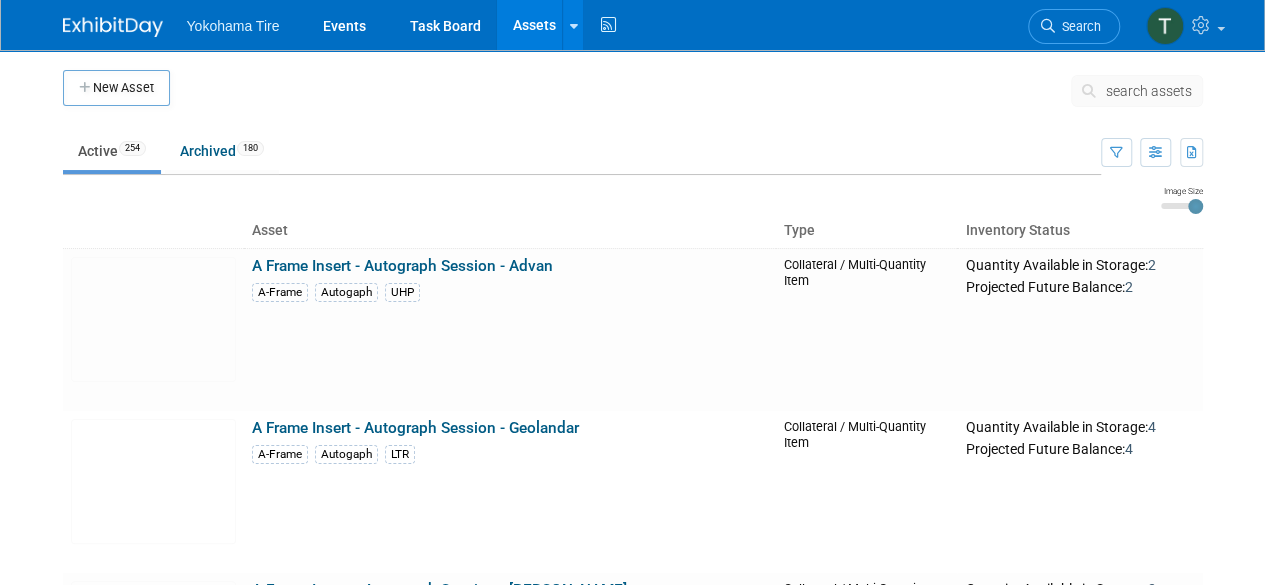 click on "search assets" at bounding box center (1137, 95) 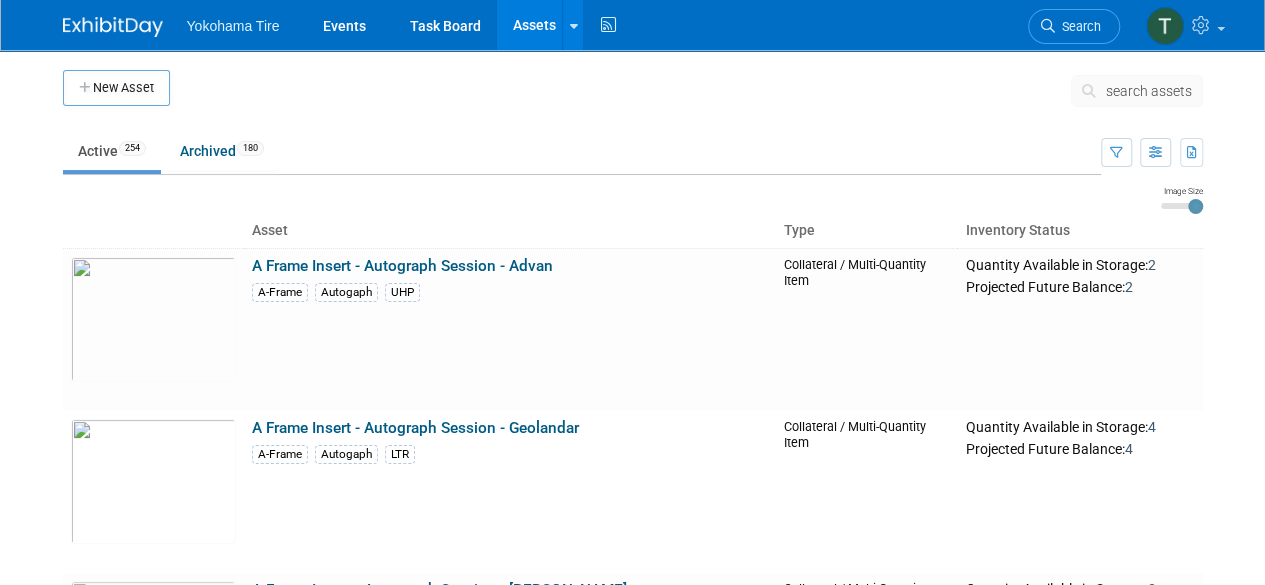 click on "search assets" at bounding box center (1149, 91) 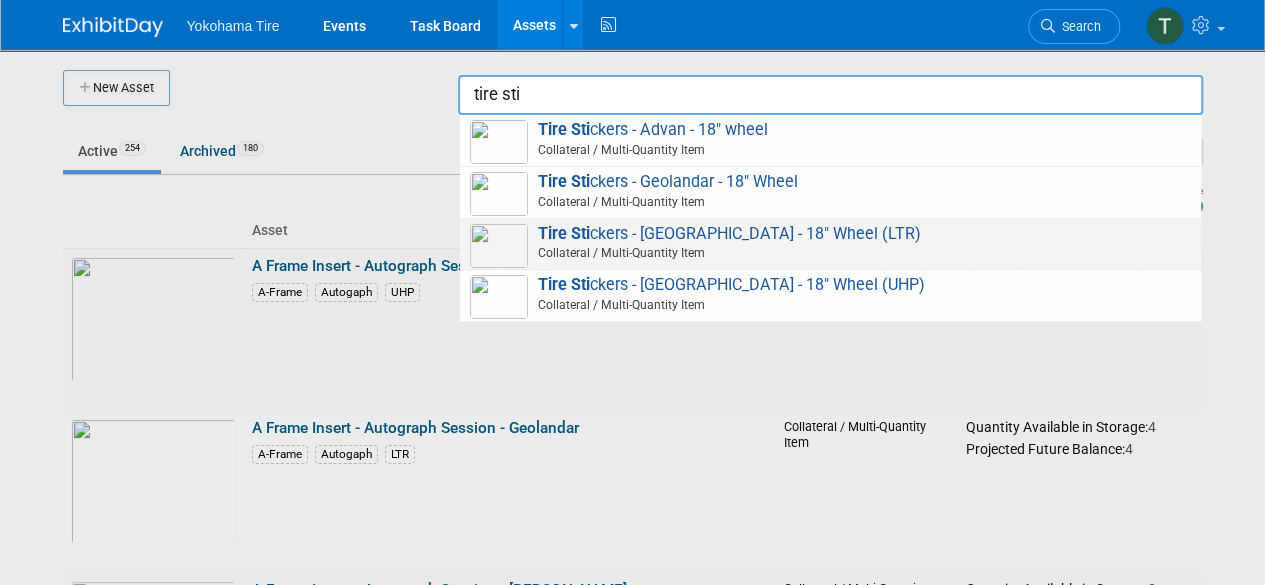 click on "Tire Sti ckers - Yokohama - 18" Wheel (LTR) Collateral / Multi-Quantity Item" at bounding box center [830, 244] 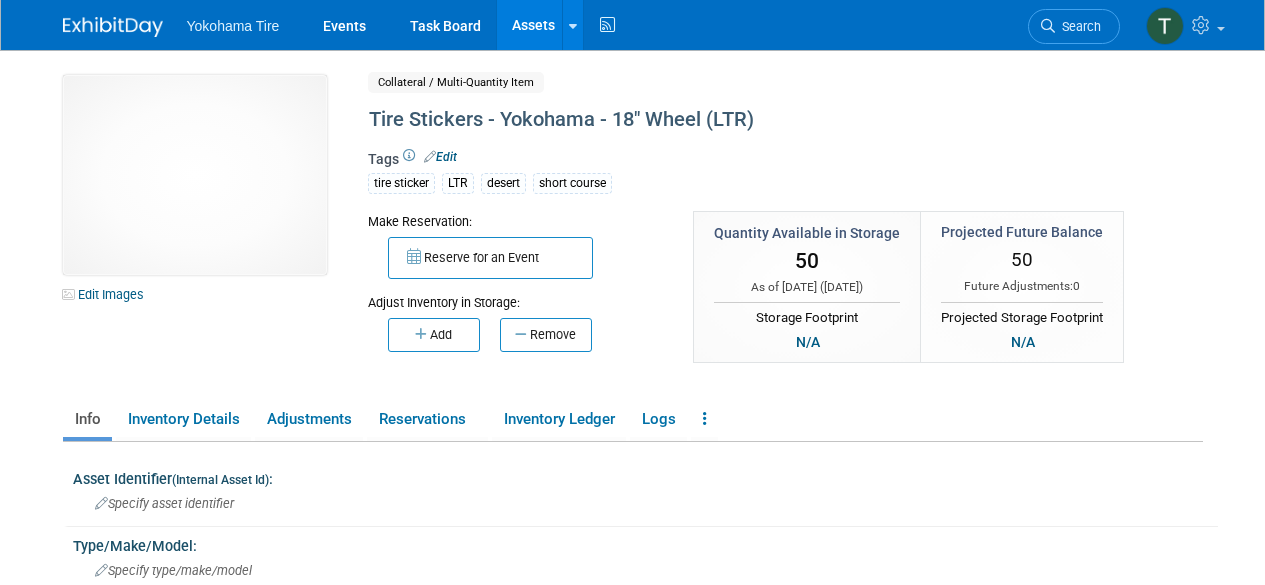 scroll, scrollTop: 0, scrollLeft: 0, axis: both 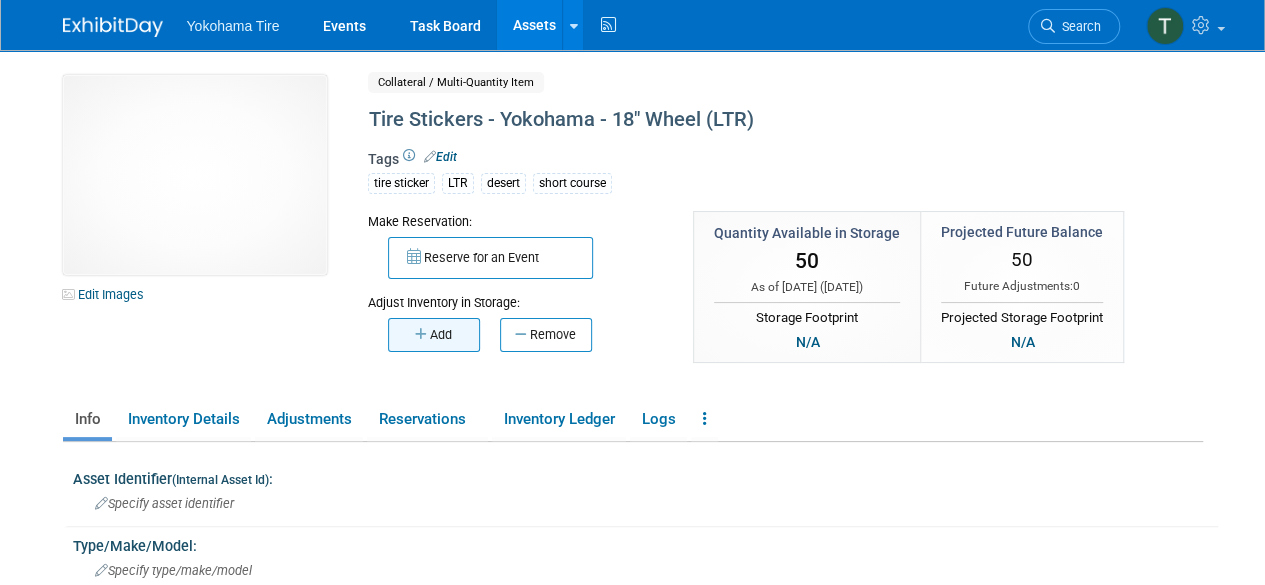 click on "Add" at bounding box center (434, 335) 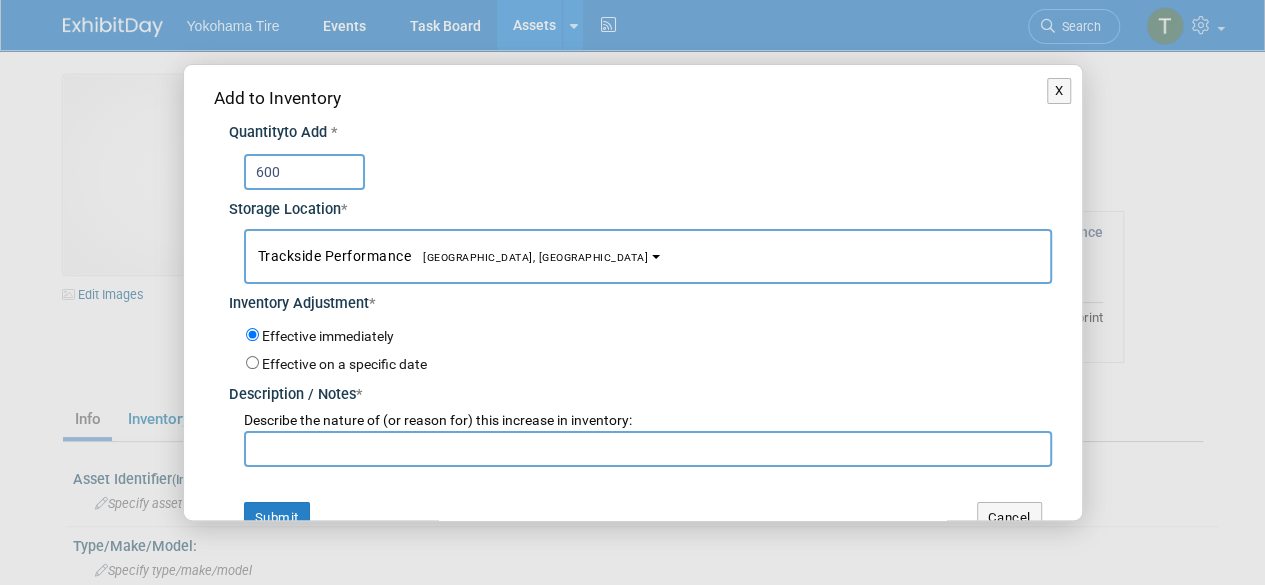 type on "600" 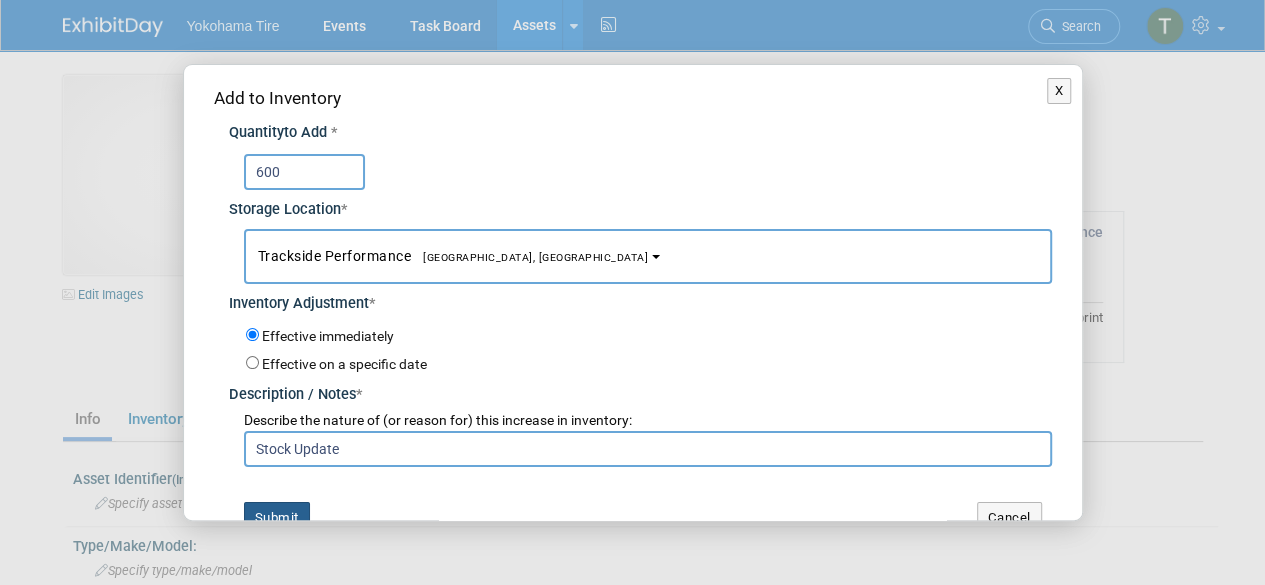 type on "Stock Update" 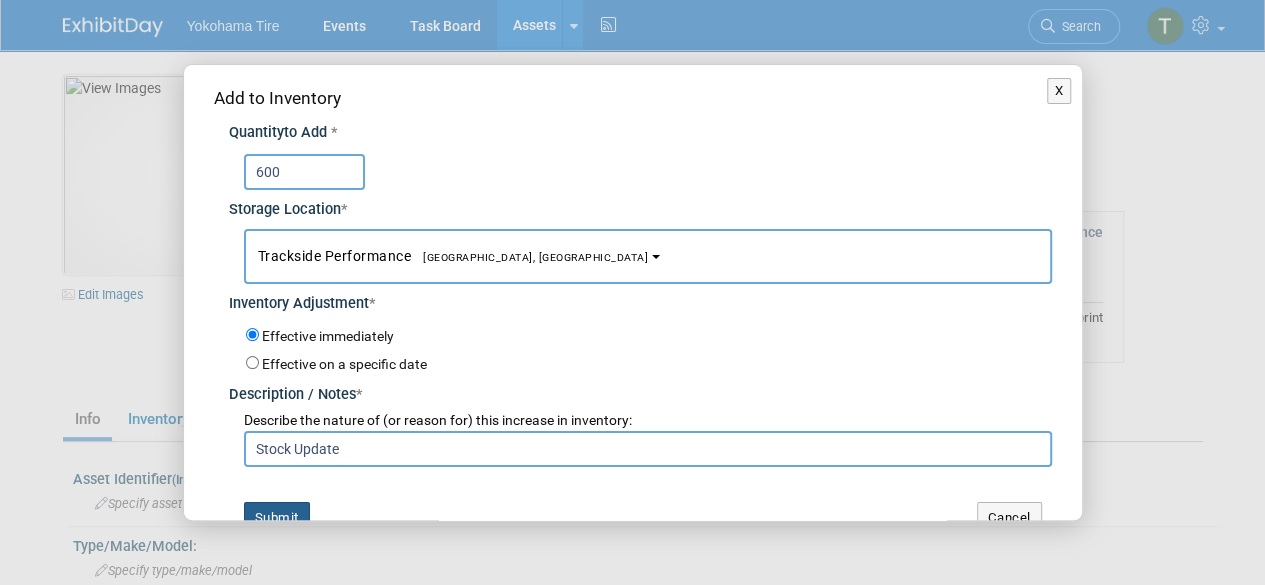 click on "Submit" at bounding box center (277, 518) 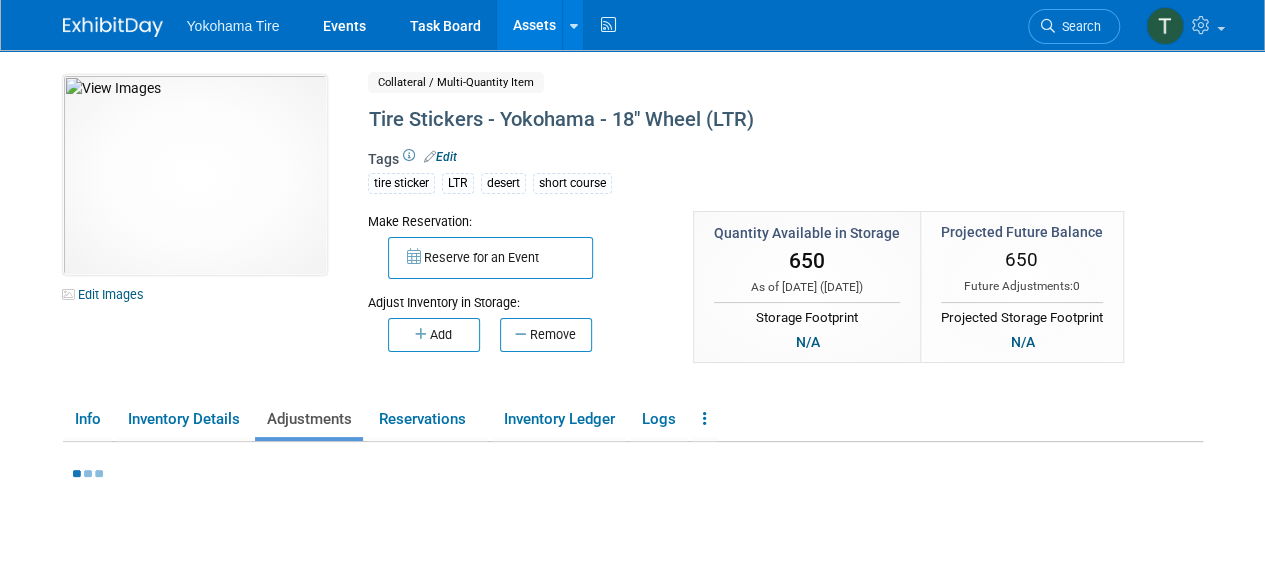 click on "Assets" at bounding box center [533, 25] 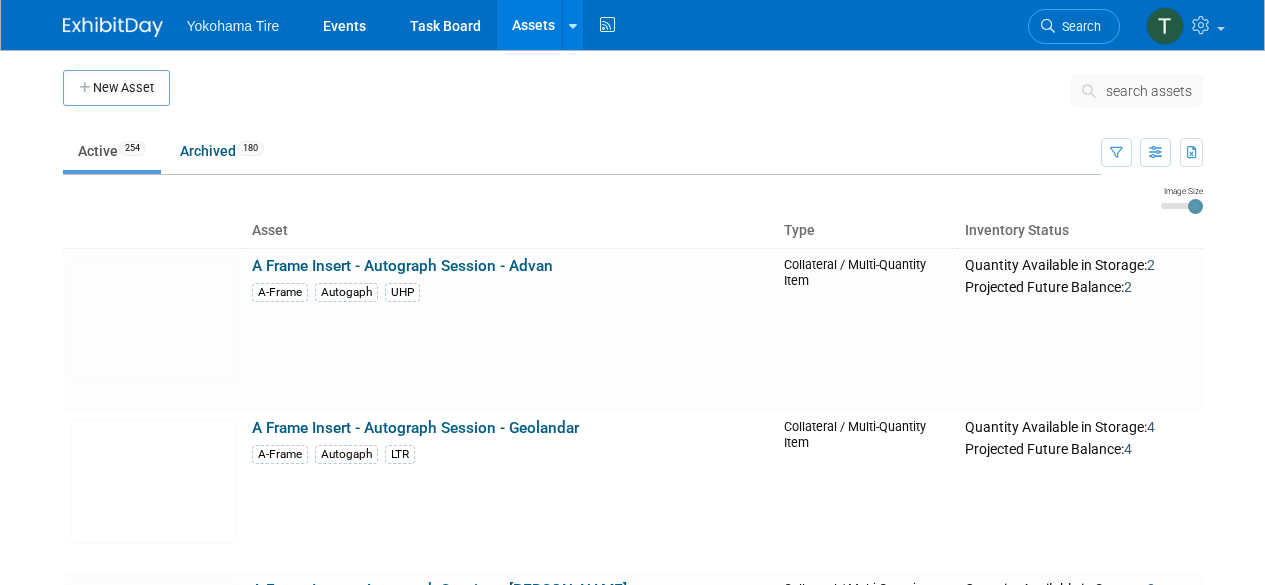 scroll, scrollTop: 0, scrollLeft: 0, axis: both 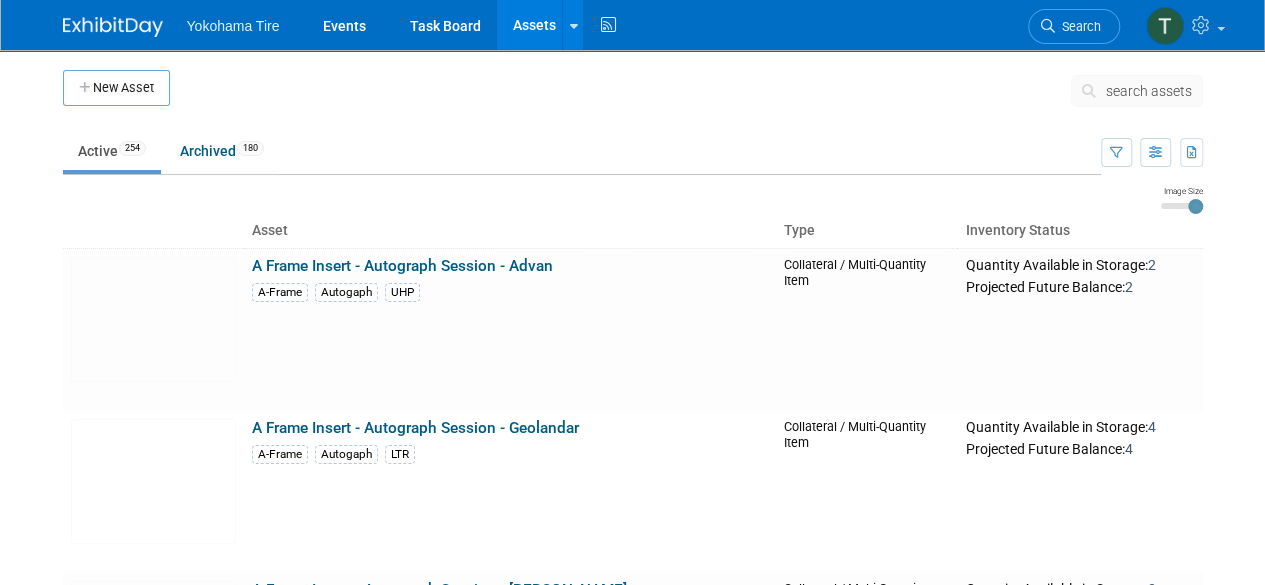 click on "search assets" at bounding box center [1149, 91] 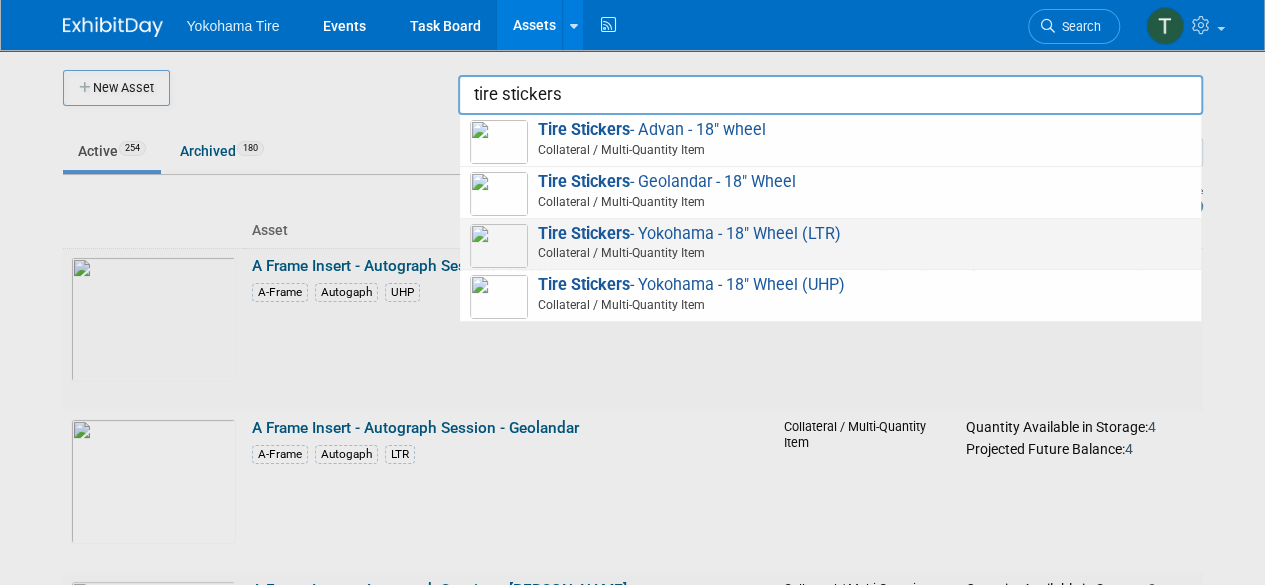 click on "Tire Stickers  - Yokohama - 18" Wheel (LTR) Collateral / Multi-Quantity Item" at bounding box center [830, 244] 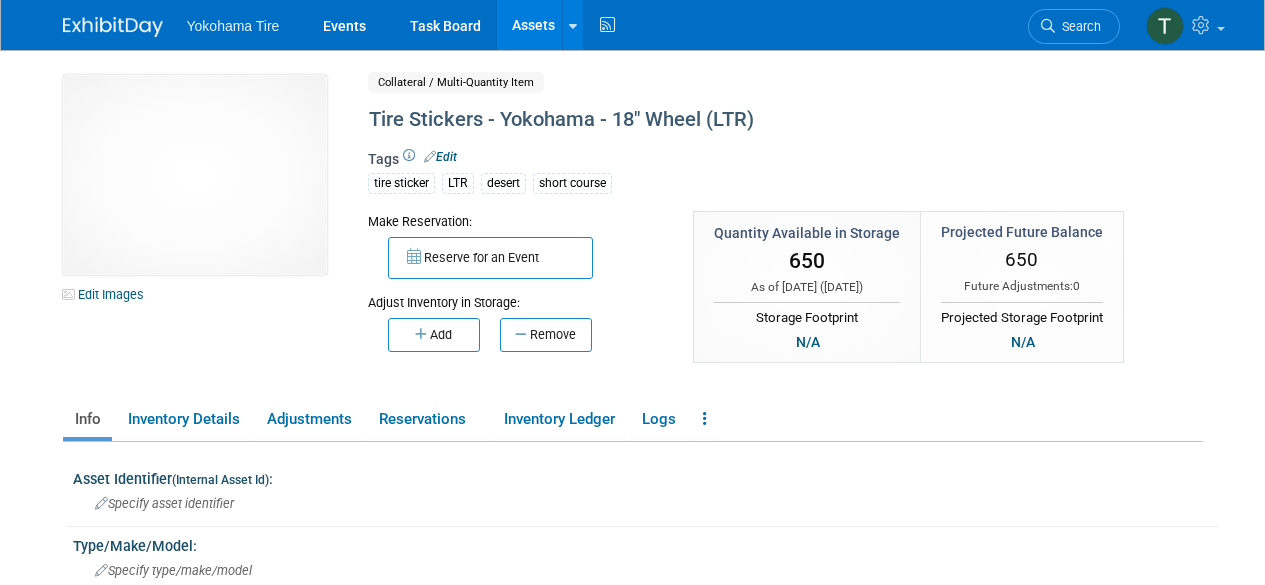 scroll, scrollTop: 0, scrollLeft: 0, axis: both 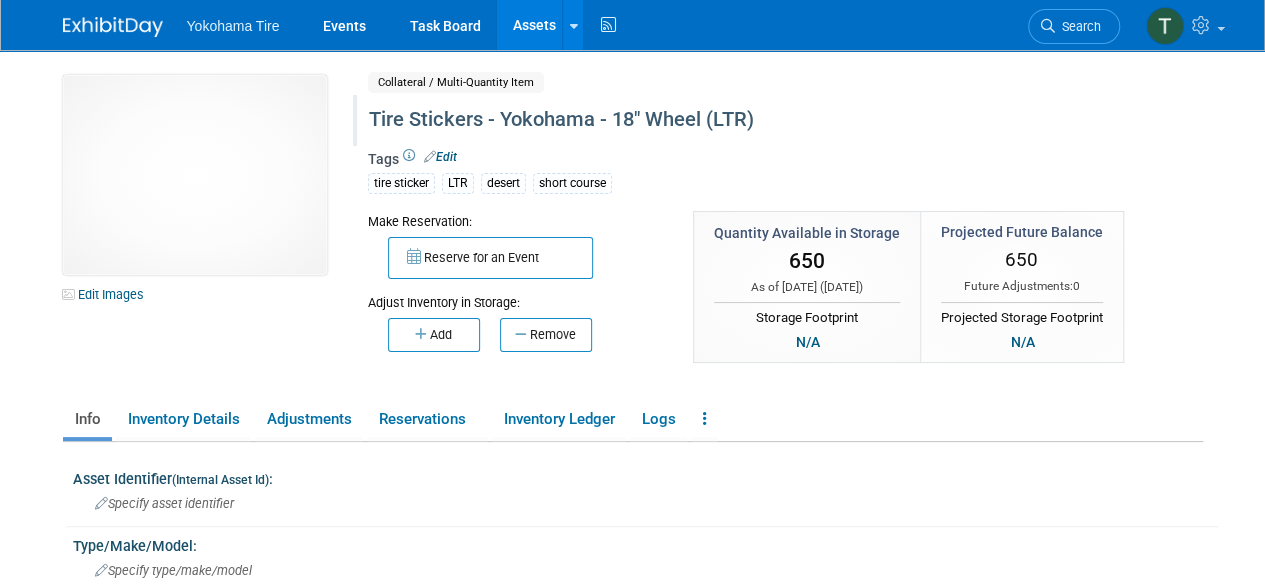 click on "Tire Stickers - Yokohama - 18" Wheel (LTR)" at bounding box center [740, 120] 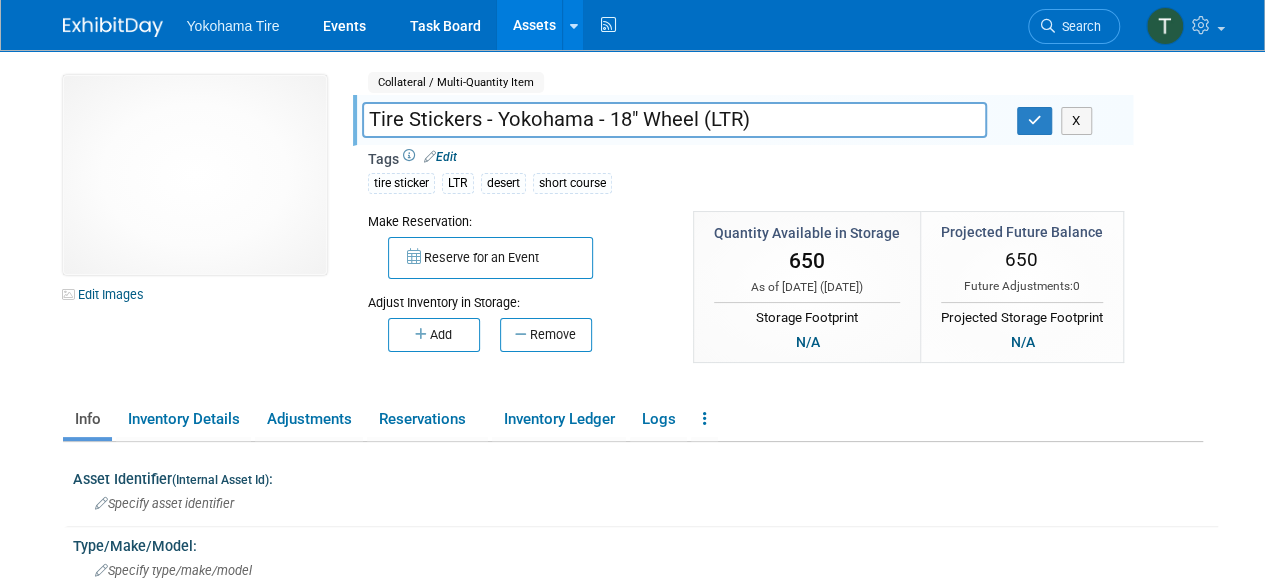 click on "Tags
Edit
tire sticker
LTR
desert
short course" at bounding box center [743, 178] 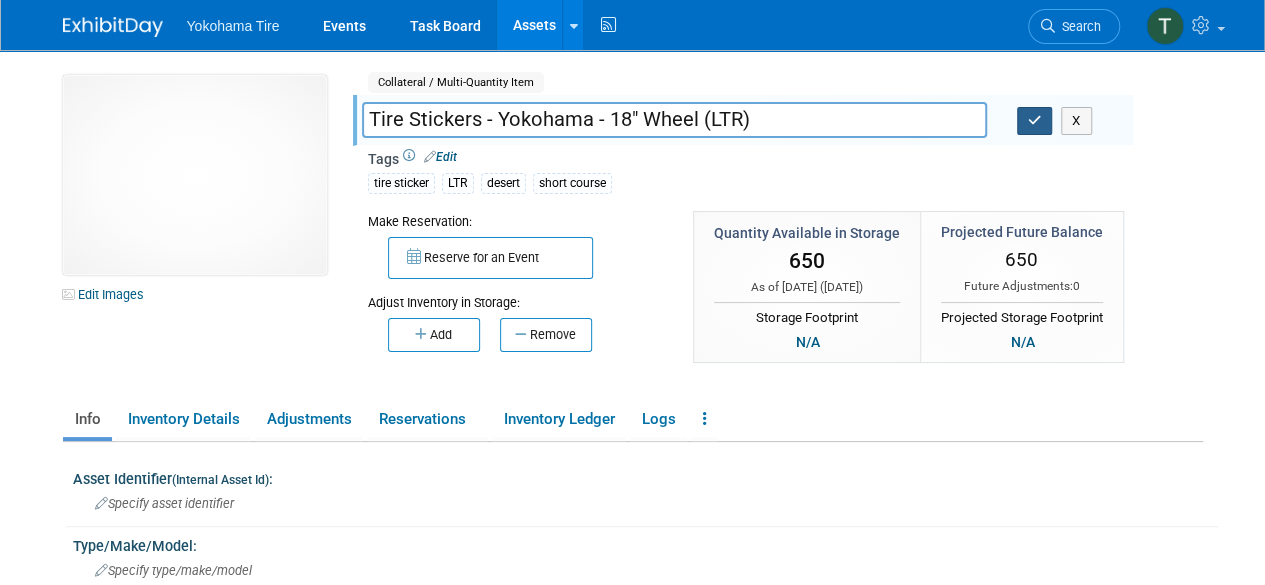 click at bounding box center (1035, 121) 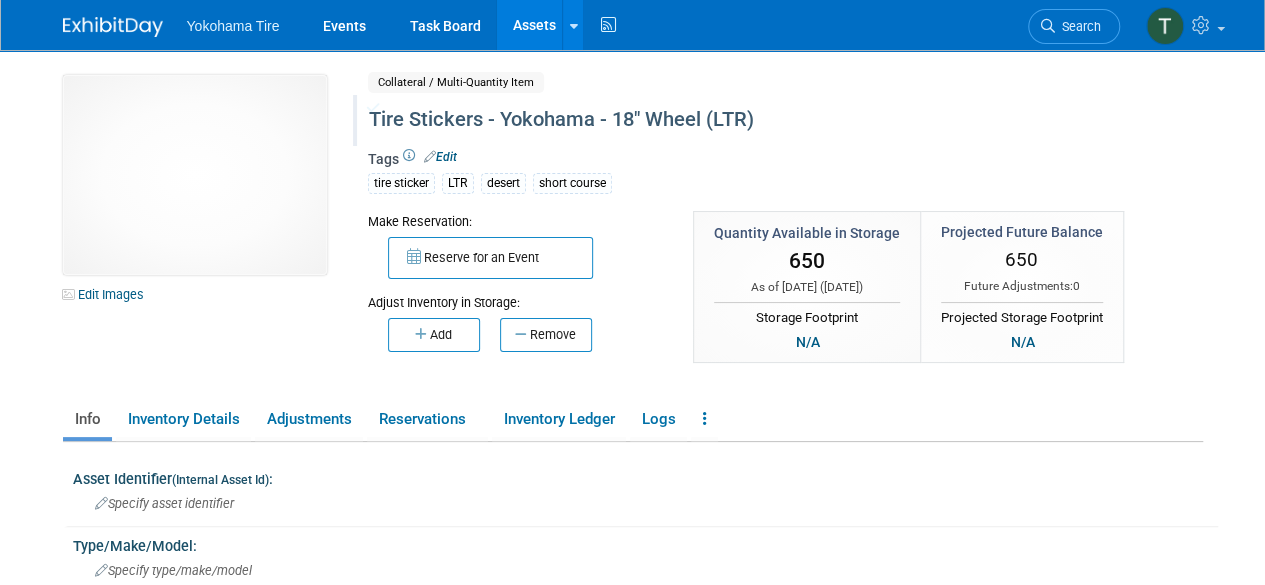 click on "Tire Stickers - Yokohama - 18" Wheel (LTR)" at bounding box center [740, 120] 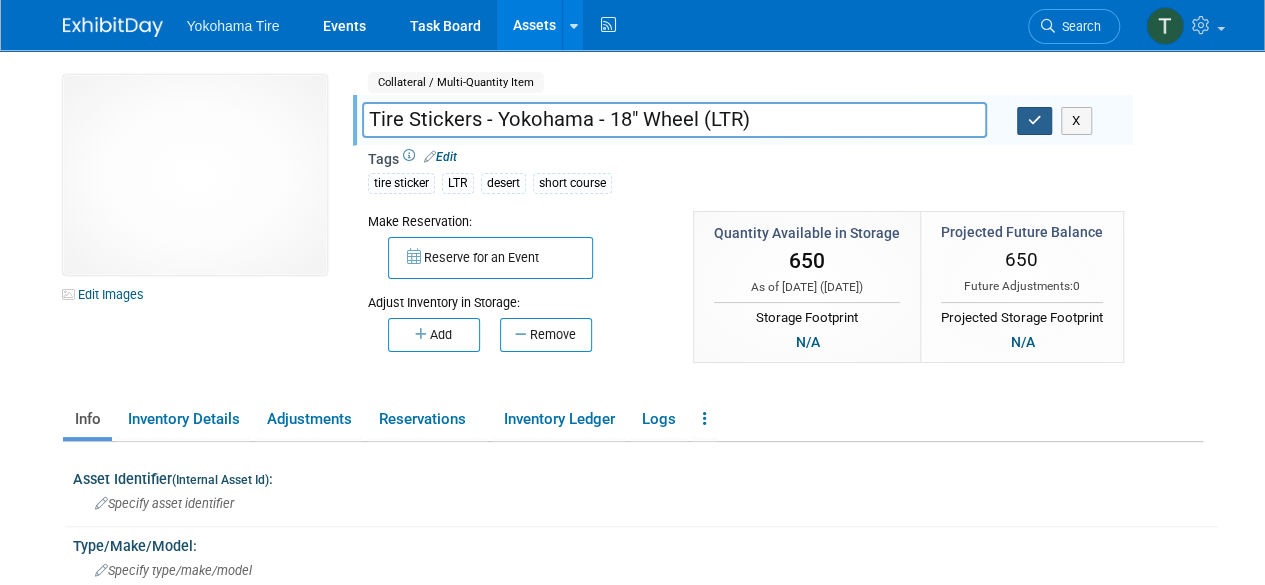 click at bounding box center [1035, 121] 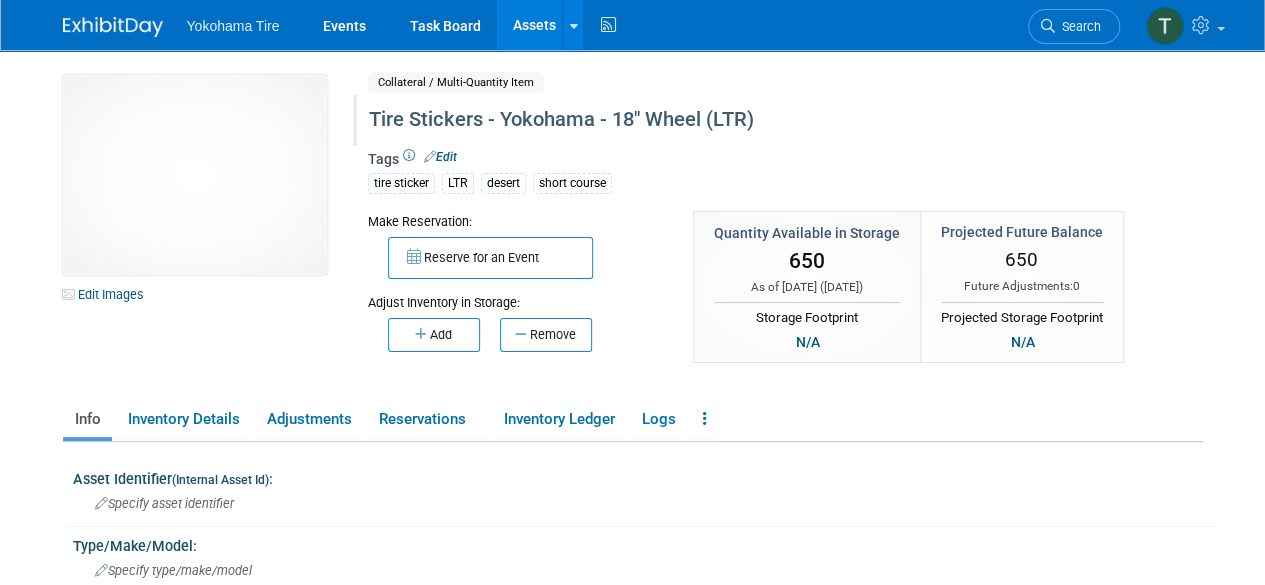 click on "Tire Stickers - Yokohama - 18" Wheel (LTR)" at bounding box center [740, 120] 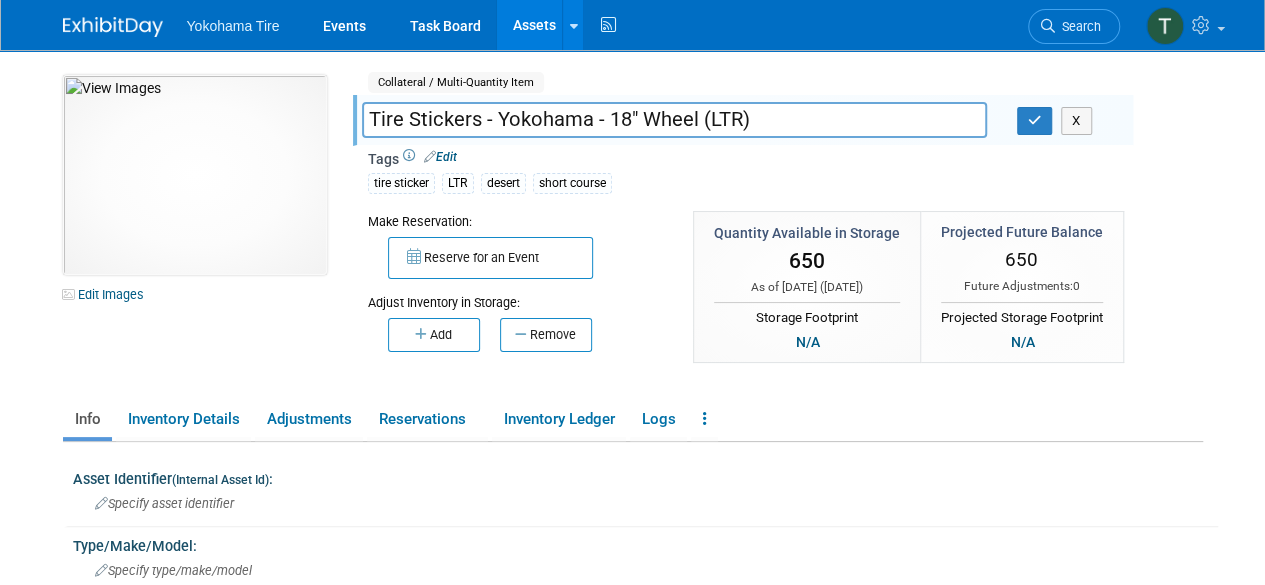 click on "Tire Stickers - Yokohama - 18" Wheel (LTR)
X" at bounding box center [740, 122] 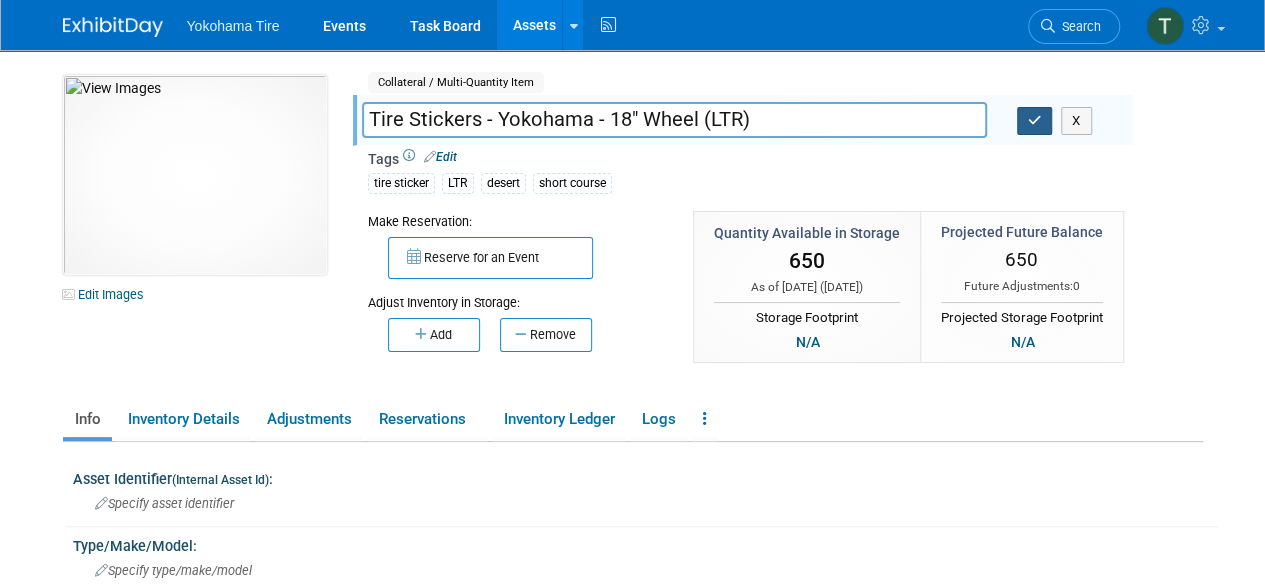 click at bounding box center (1035, 120) 